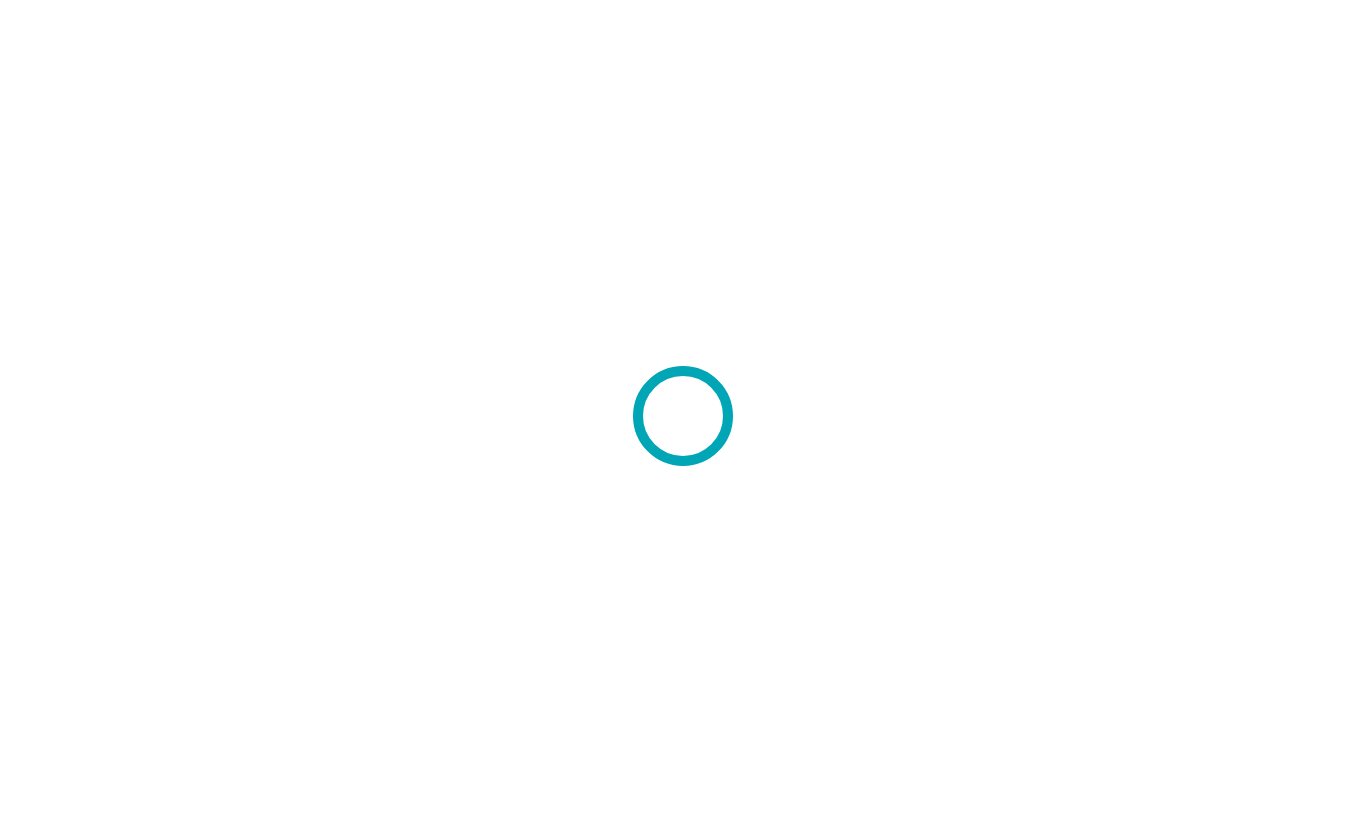 scroll, scrollTop: 0, scrollLeft: 0, axis: both 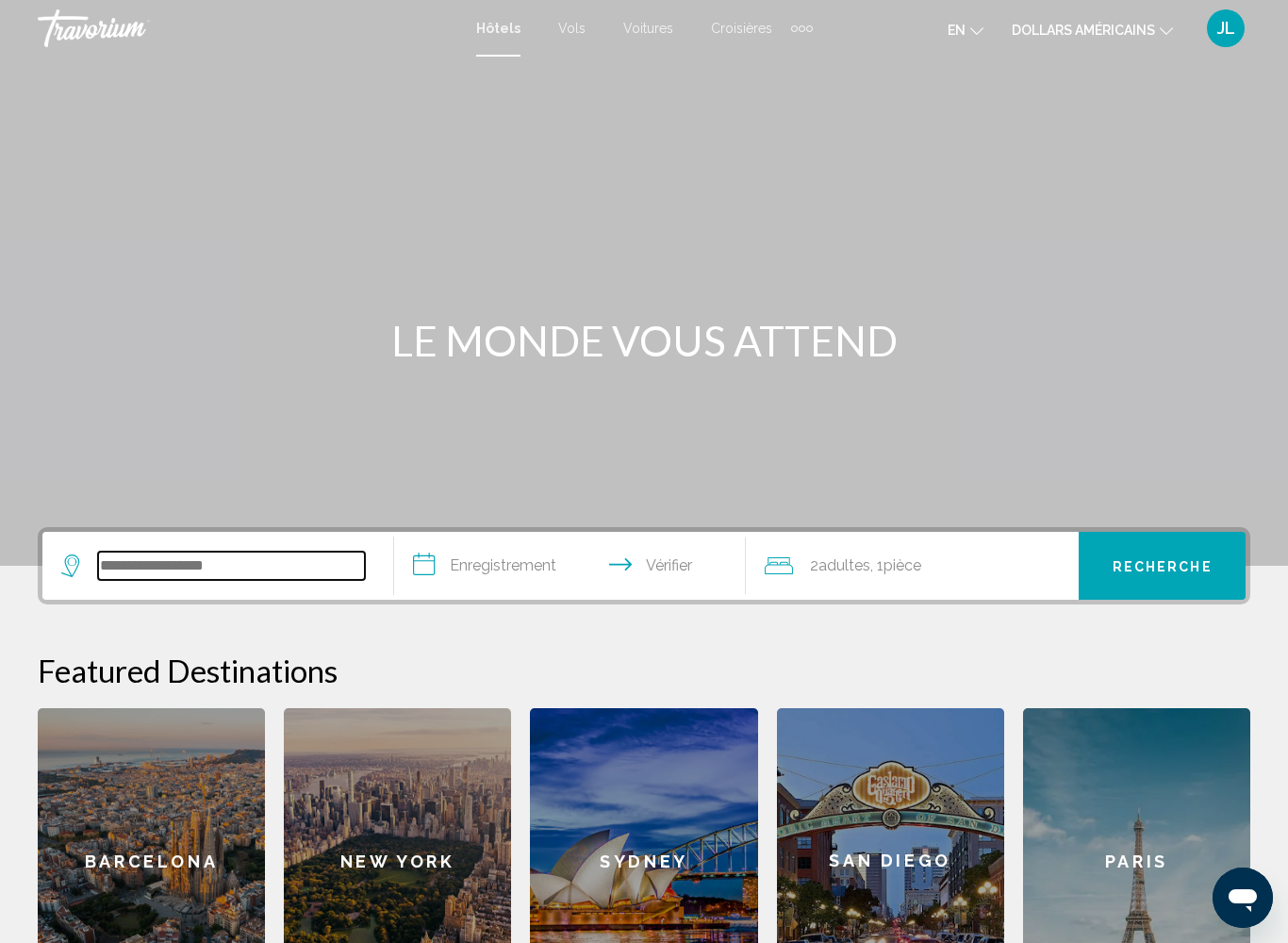 click at bounding box center [231, 566] 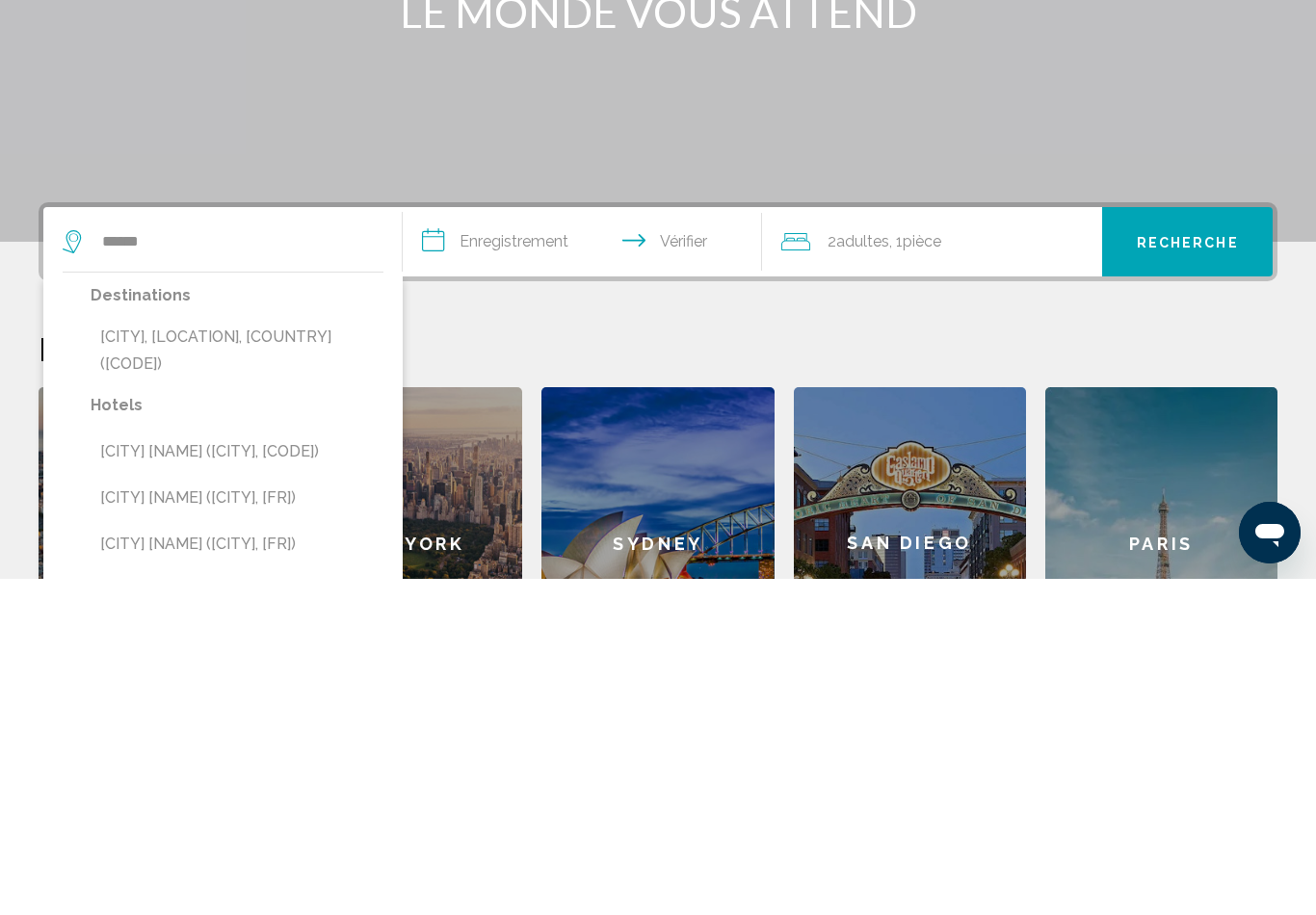 click on "[CITY], [LOCATION], [COUNTRY] ([CODE])" at bounding box center [237, 687] 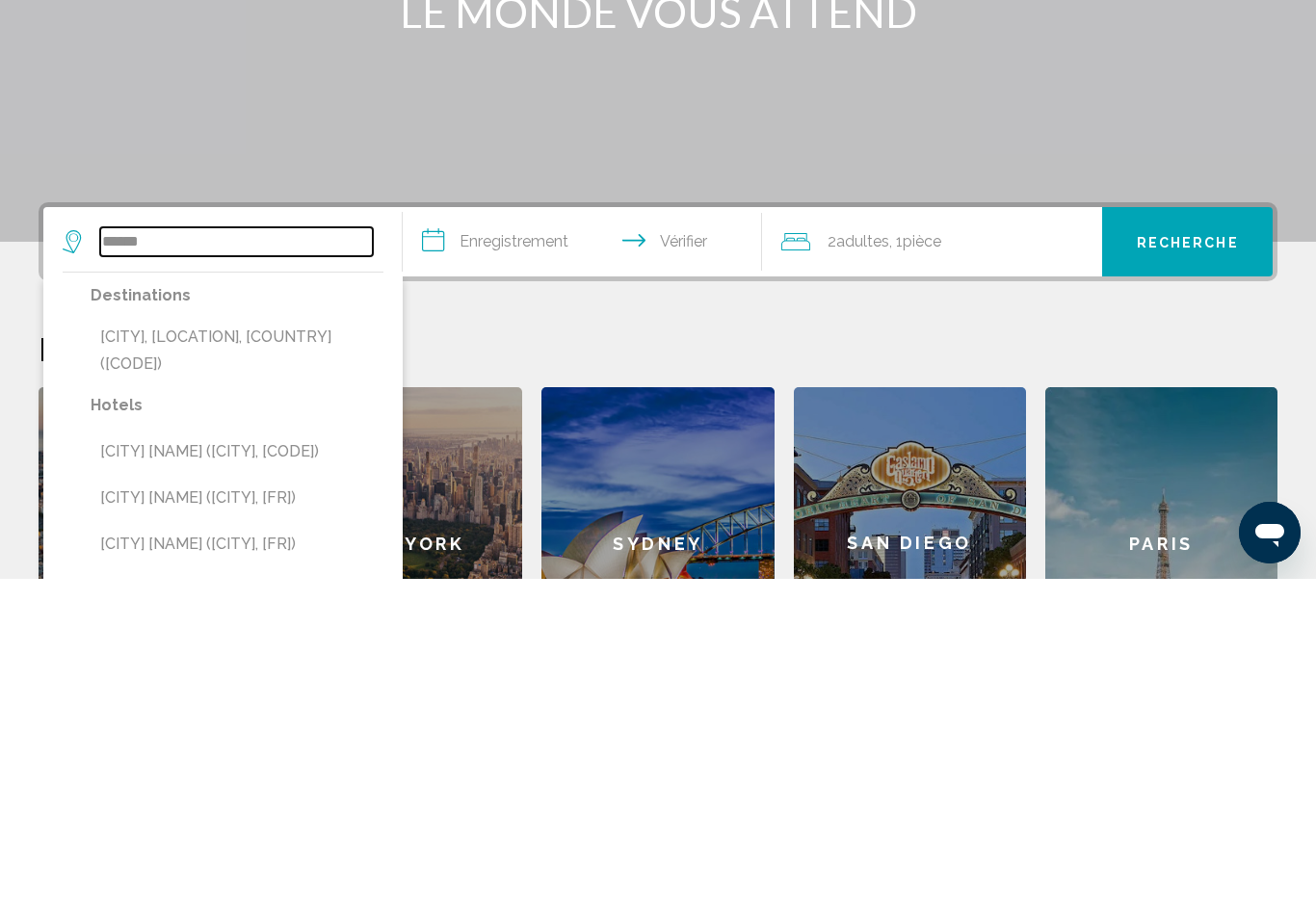type on "**********" 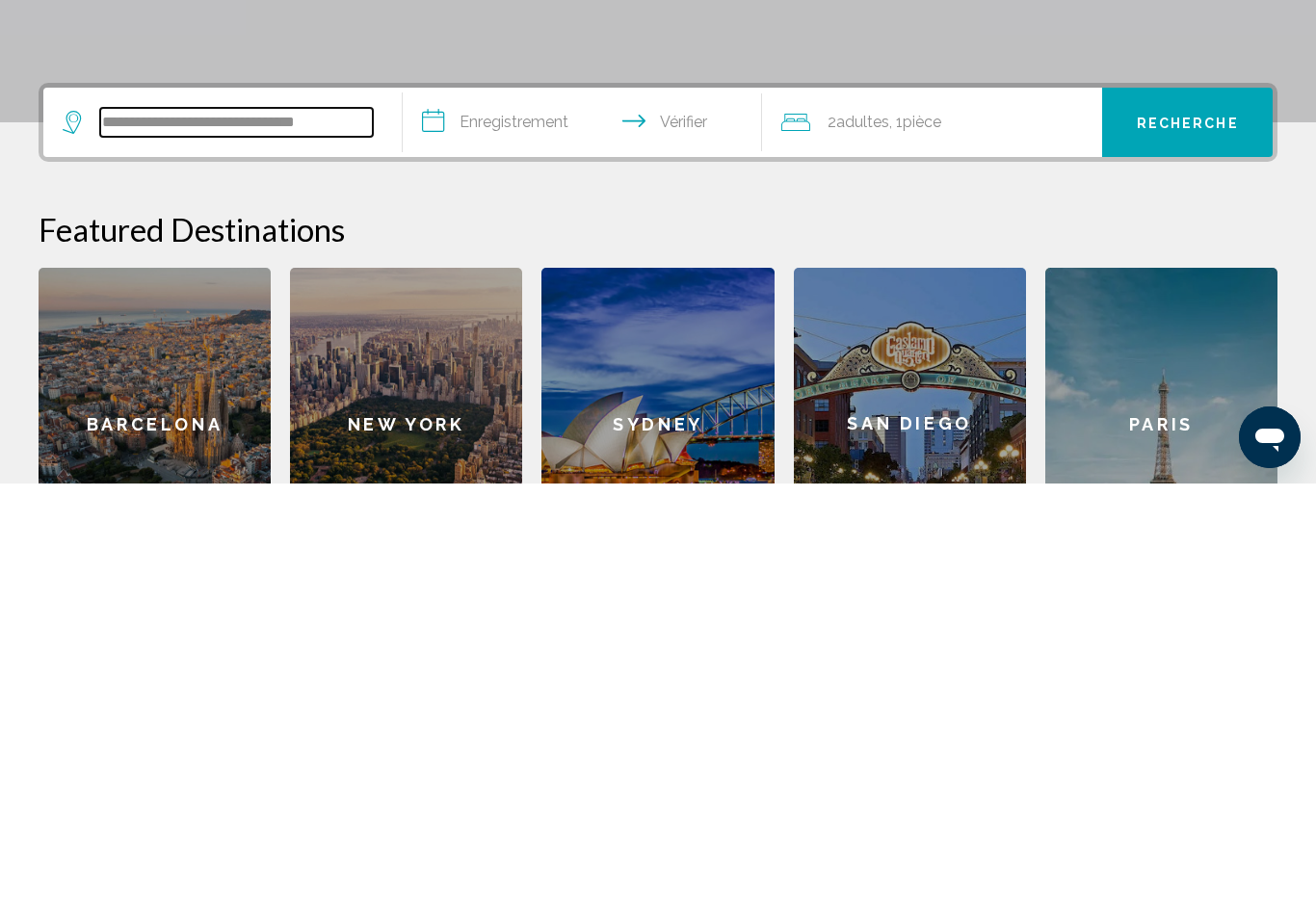 scroll, scrollTop: 44, scrollLeft: 0, axis: vertical 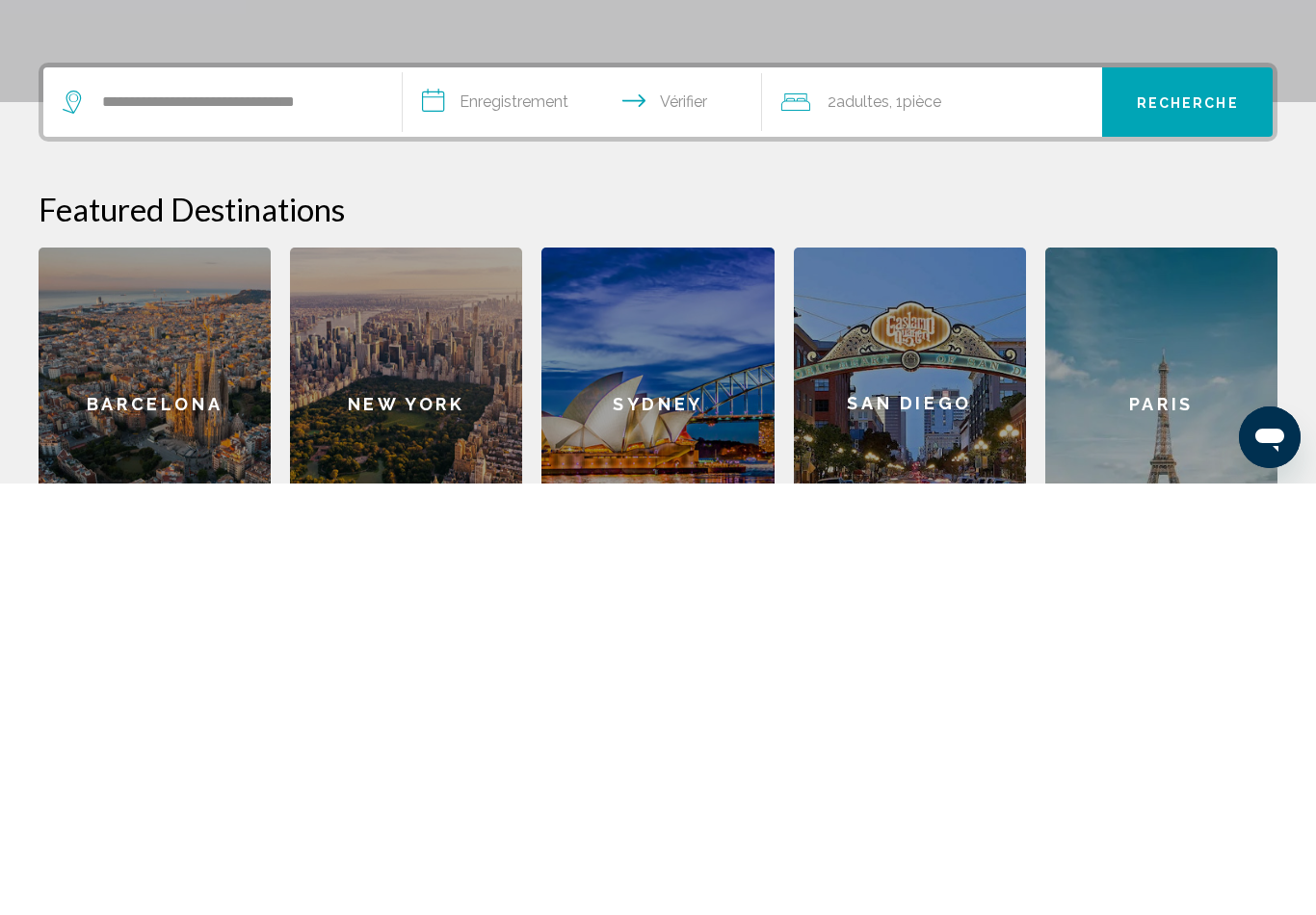 click on "**********" at bounding box center [586, 536] 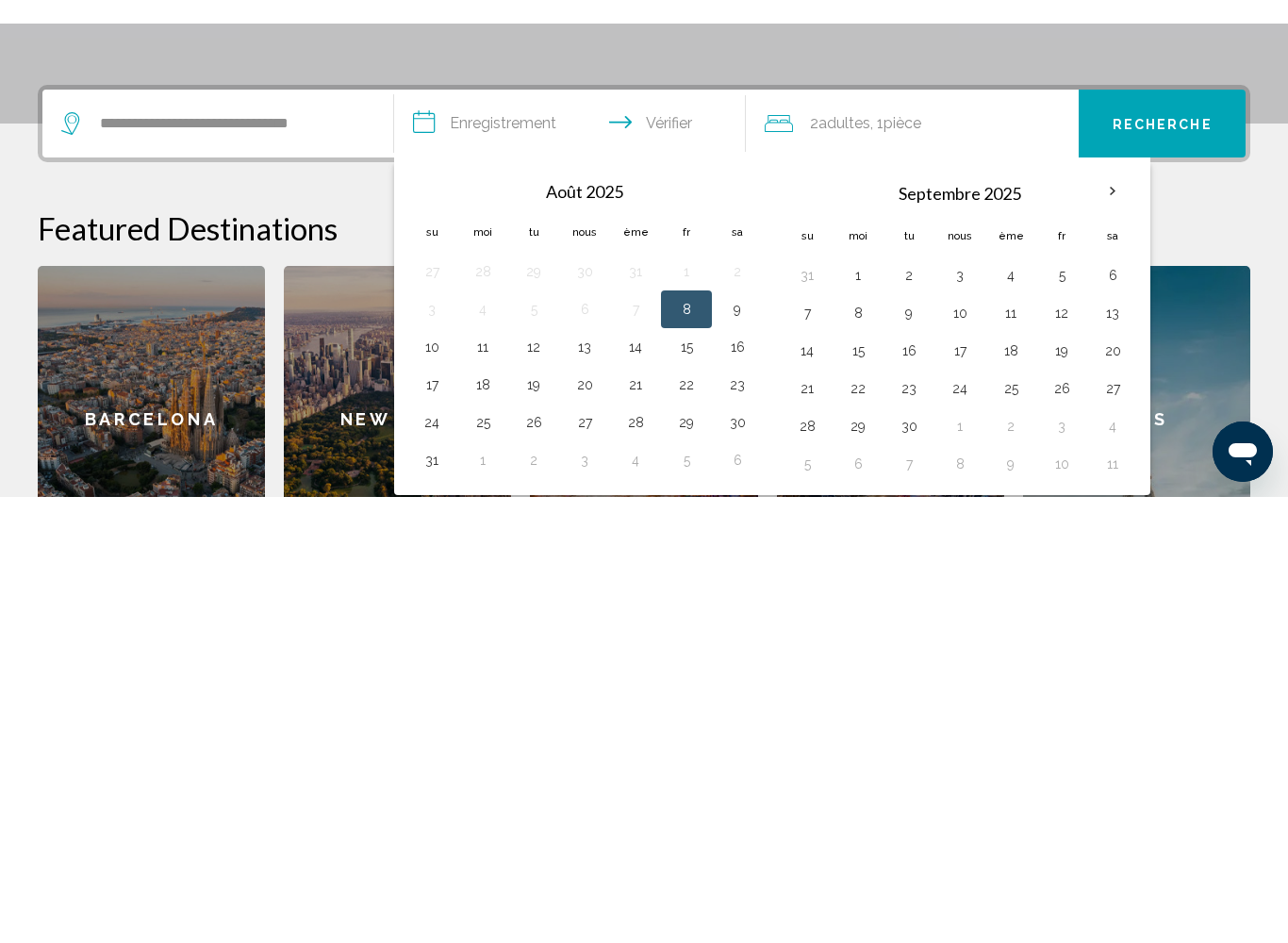 scroll, scrollTop: 349, scrollLeft: 0, axis: vertical 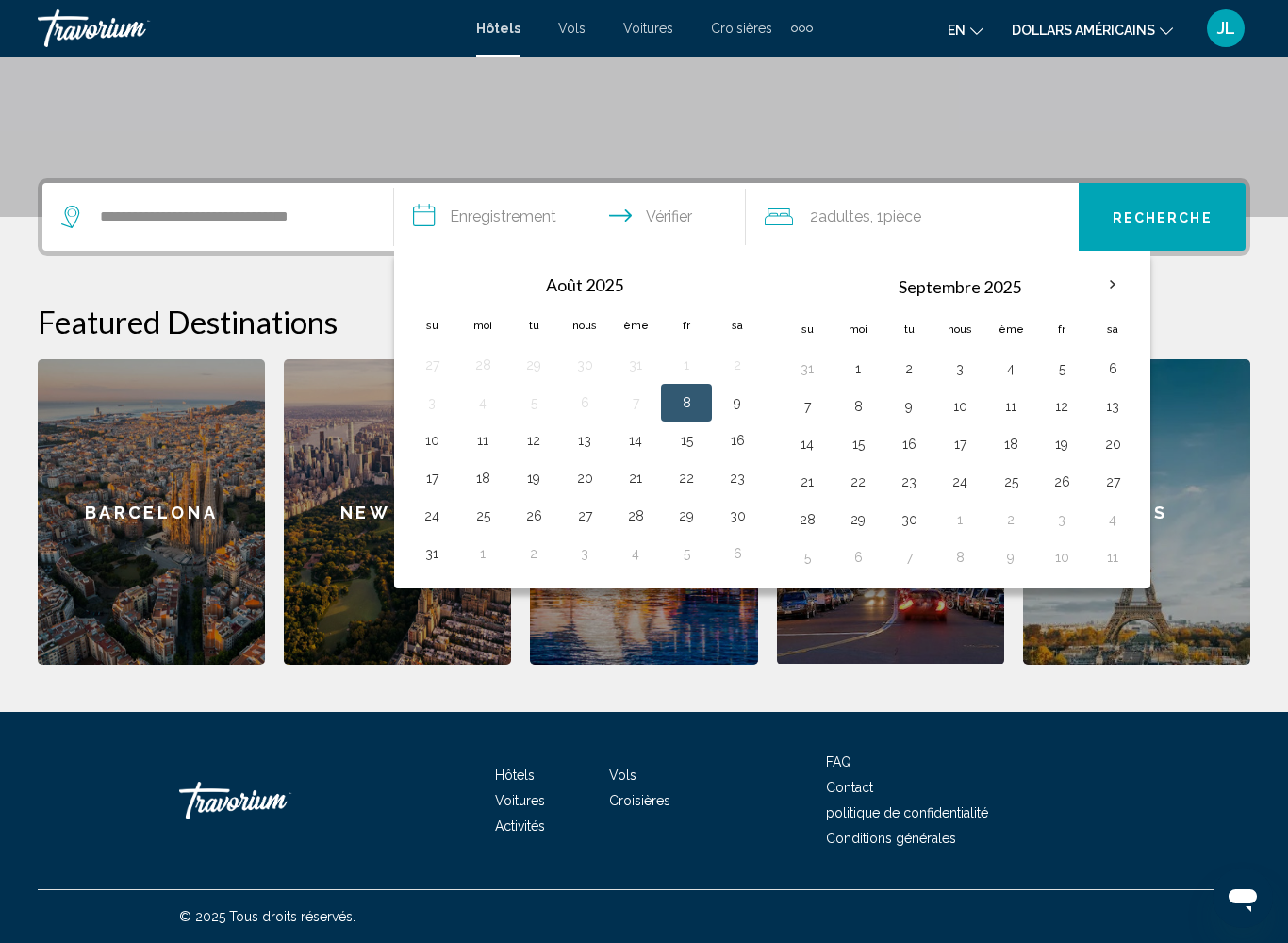 click on "26" at bounding box center (1062, 482) 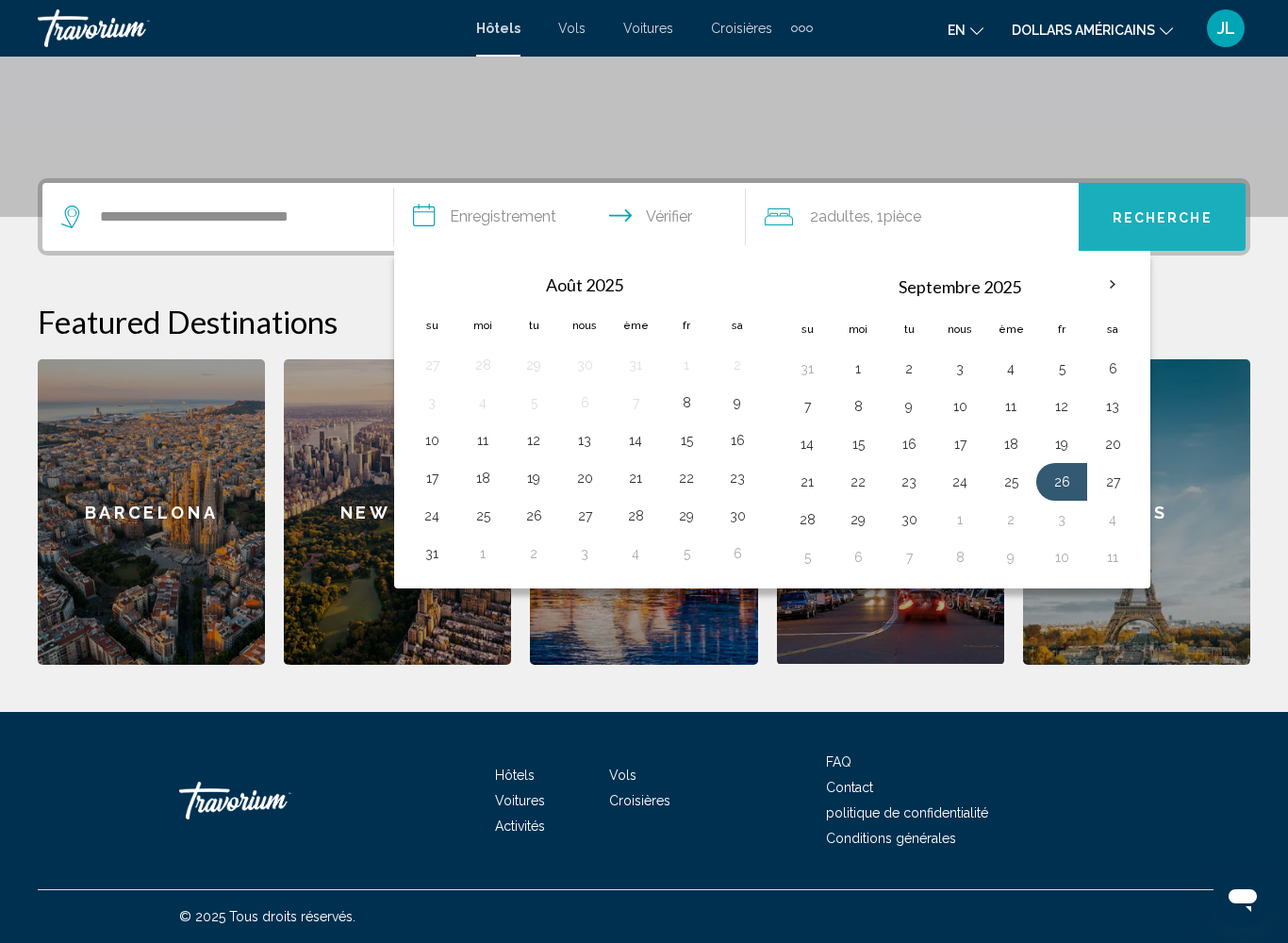 click on "Recherche" at bounding box center (1163, 218) 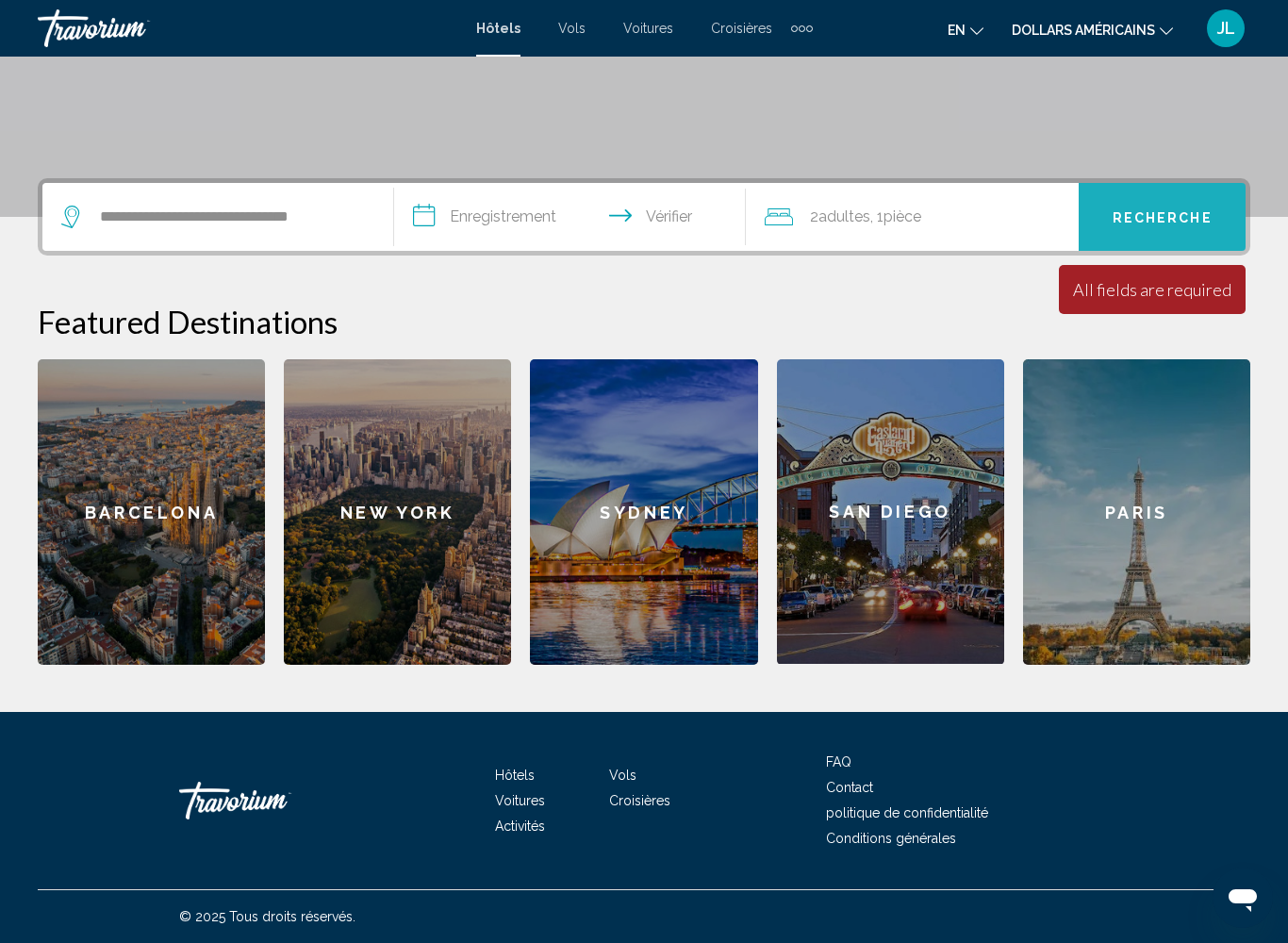 click on "Recherche" at bounding box center [1163, 218] 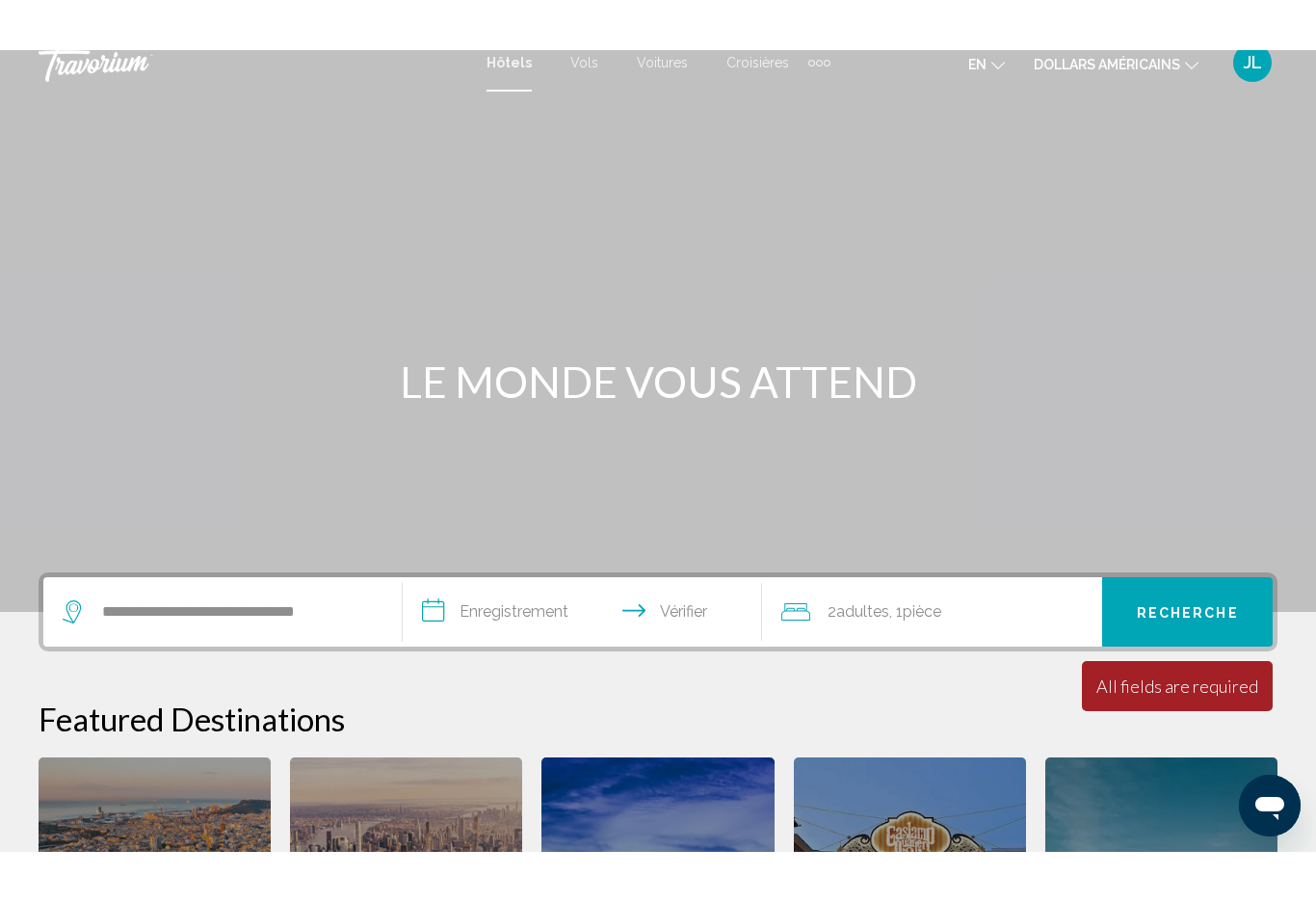scroll, scrollTop: 0, scrollLeft: 0, axis: both 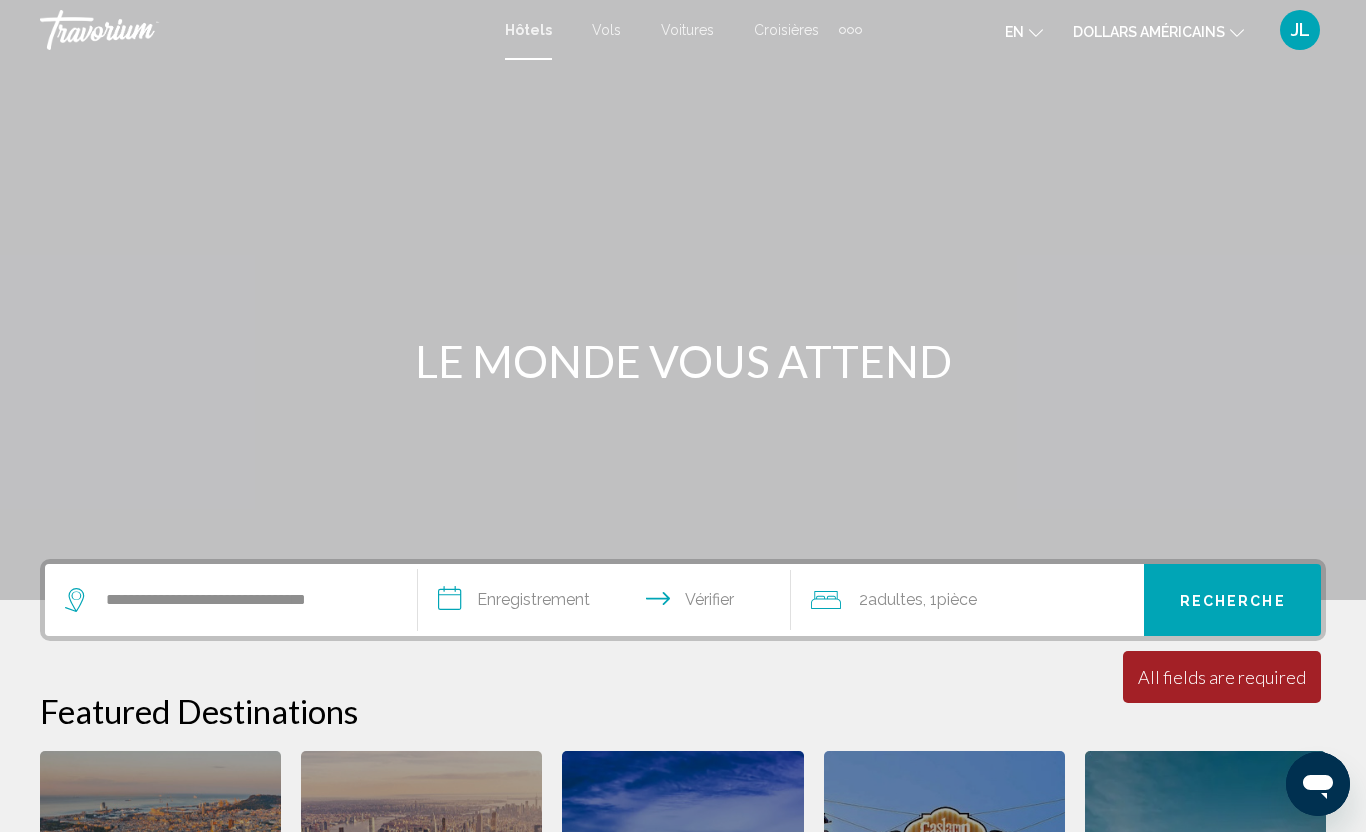 click on "dollars américains" 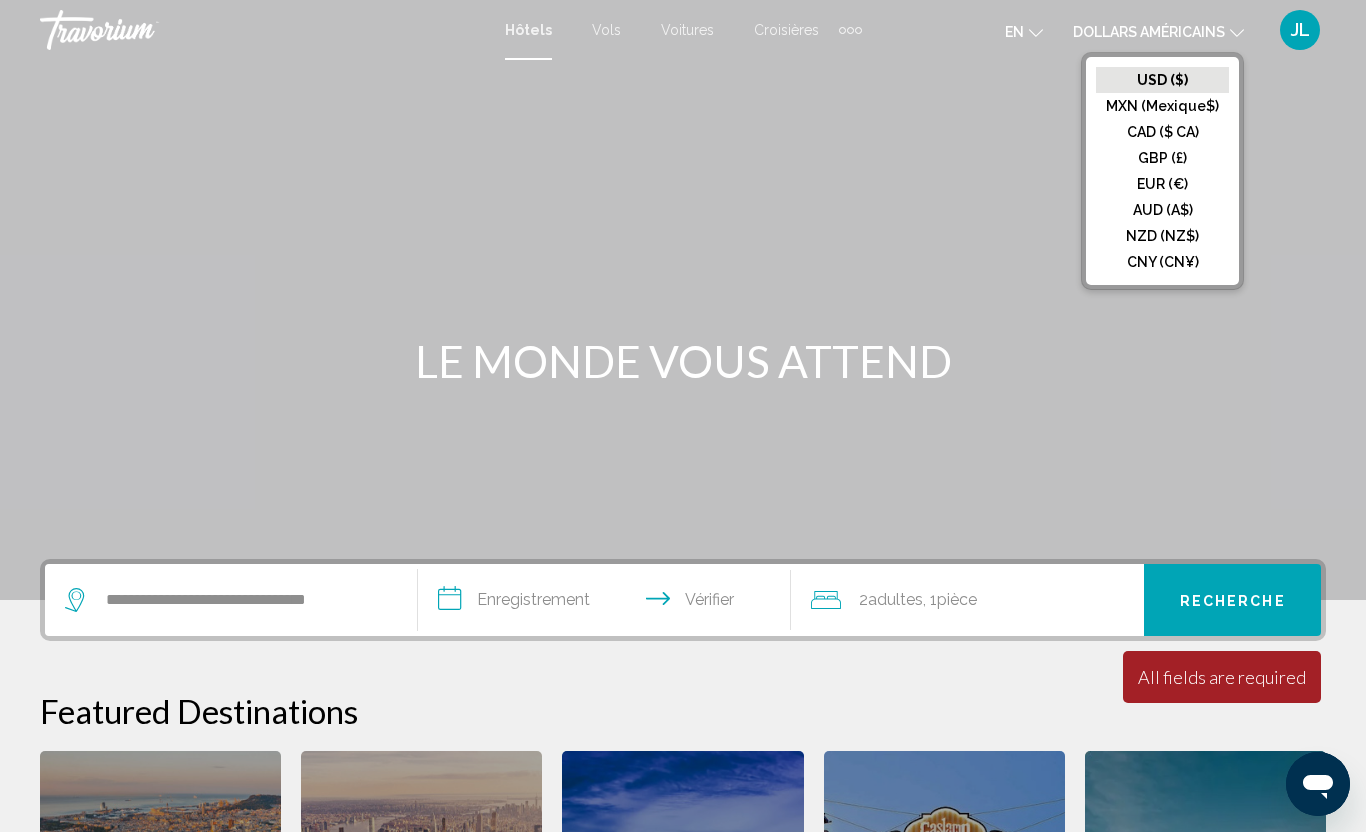 click on "CAD ($ CA)" 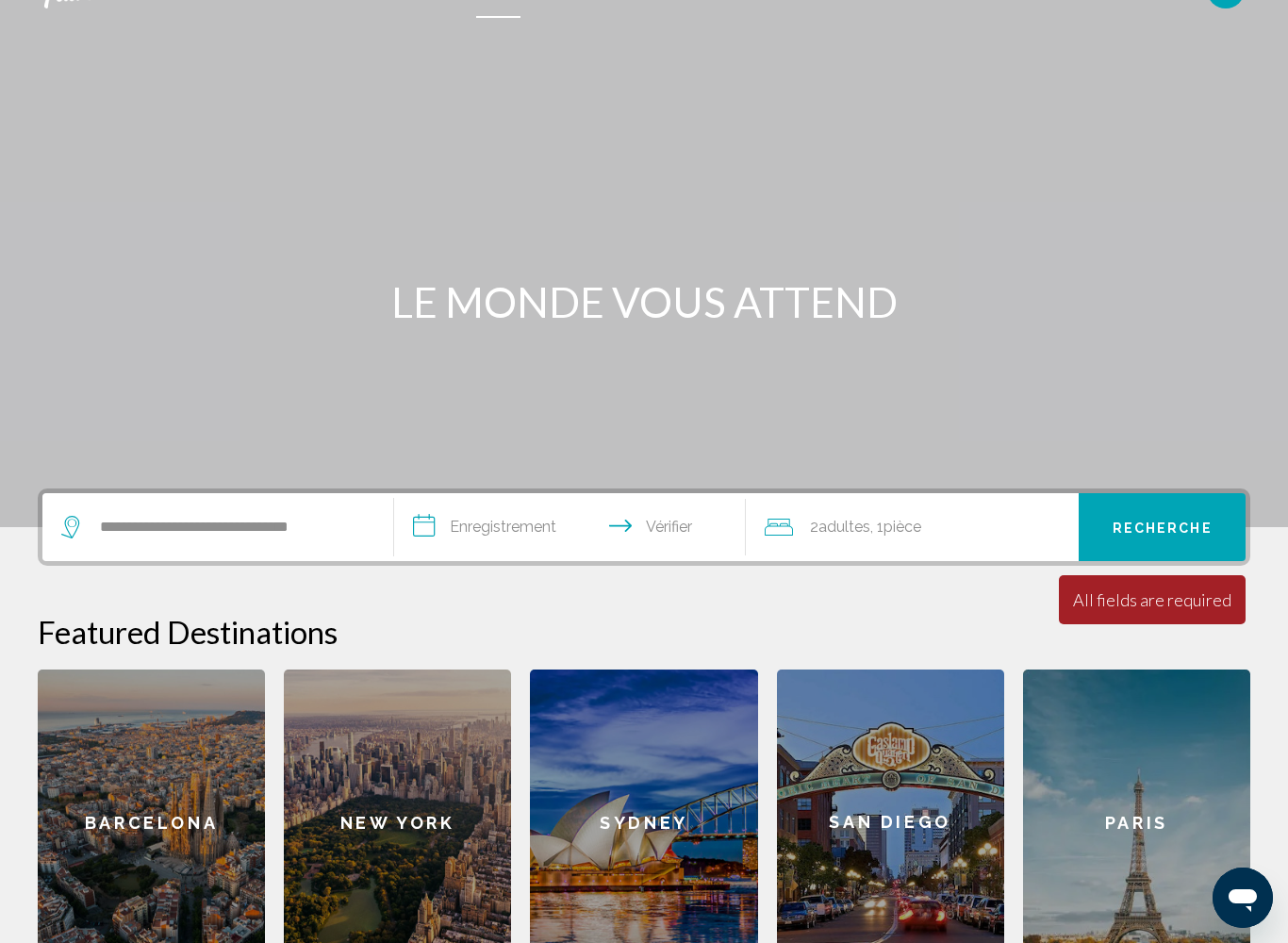 click on "**********" at bounding box center [573, 530] 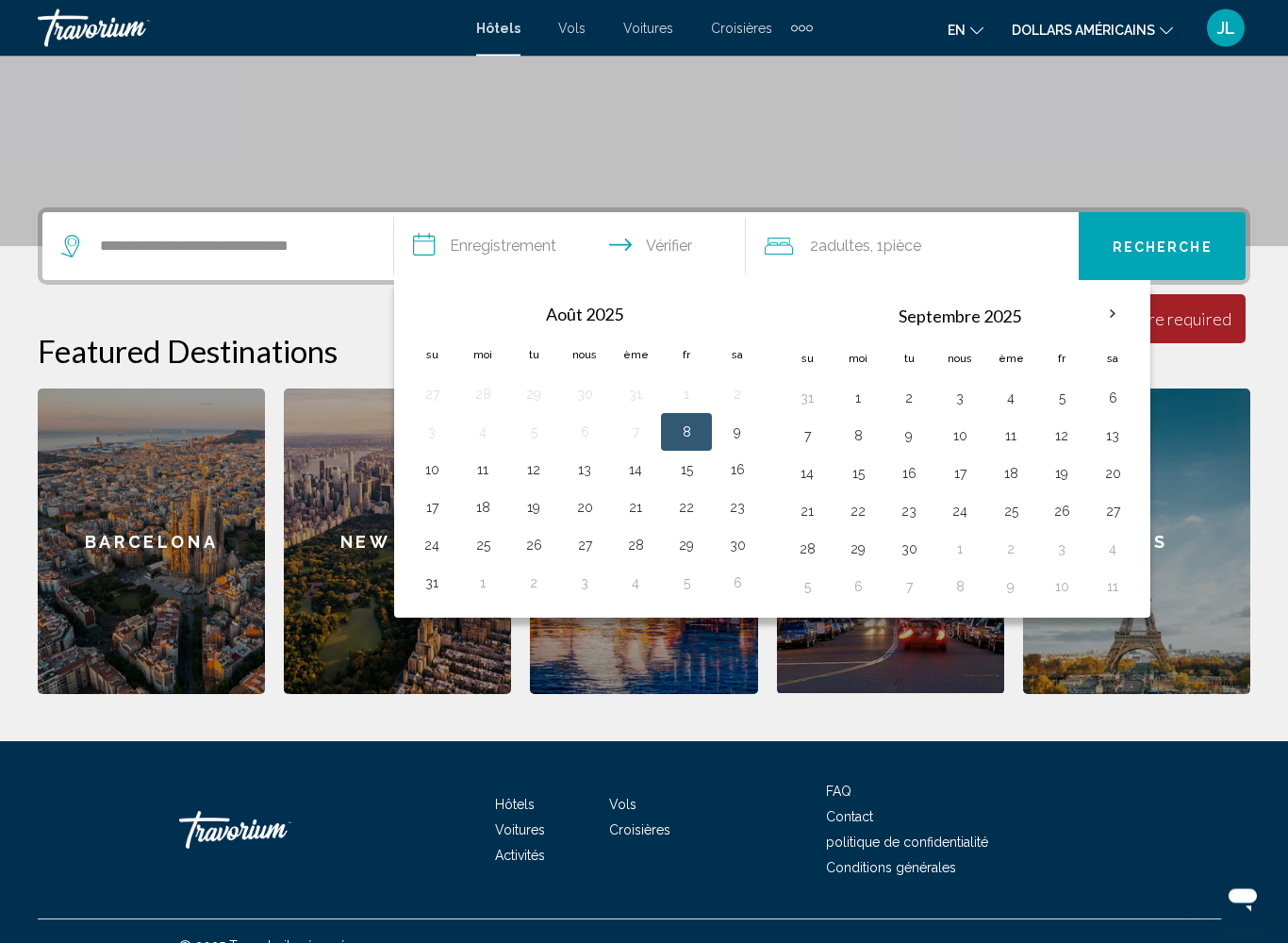 scroll, scrollTop: 349, scrollLeft: 0, axis: vertical 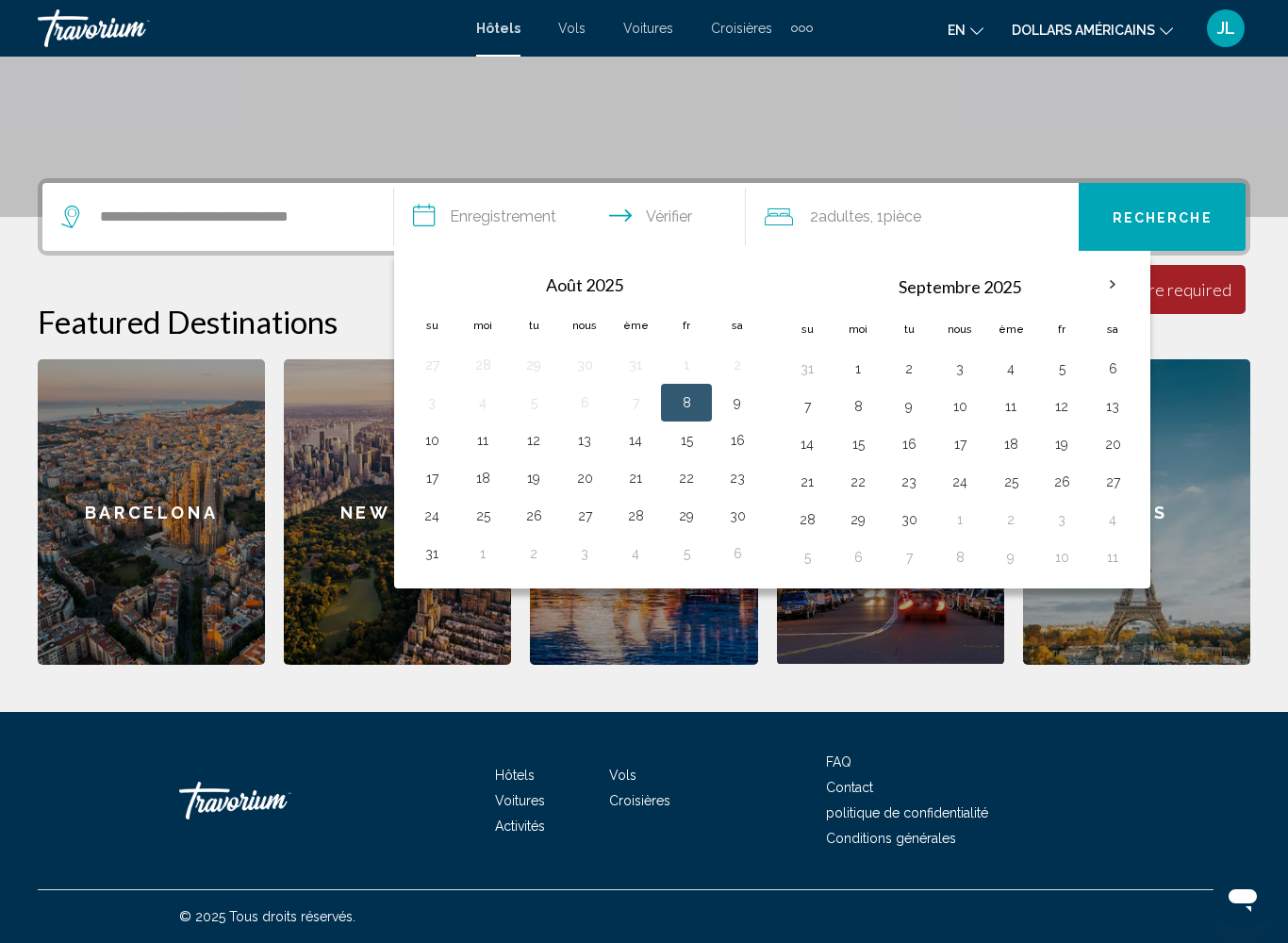 click on "26" at bounding box center [1062, 482] 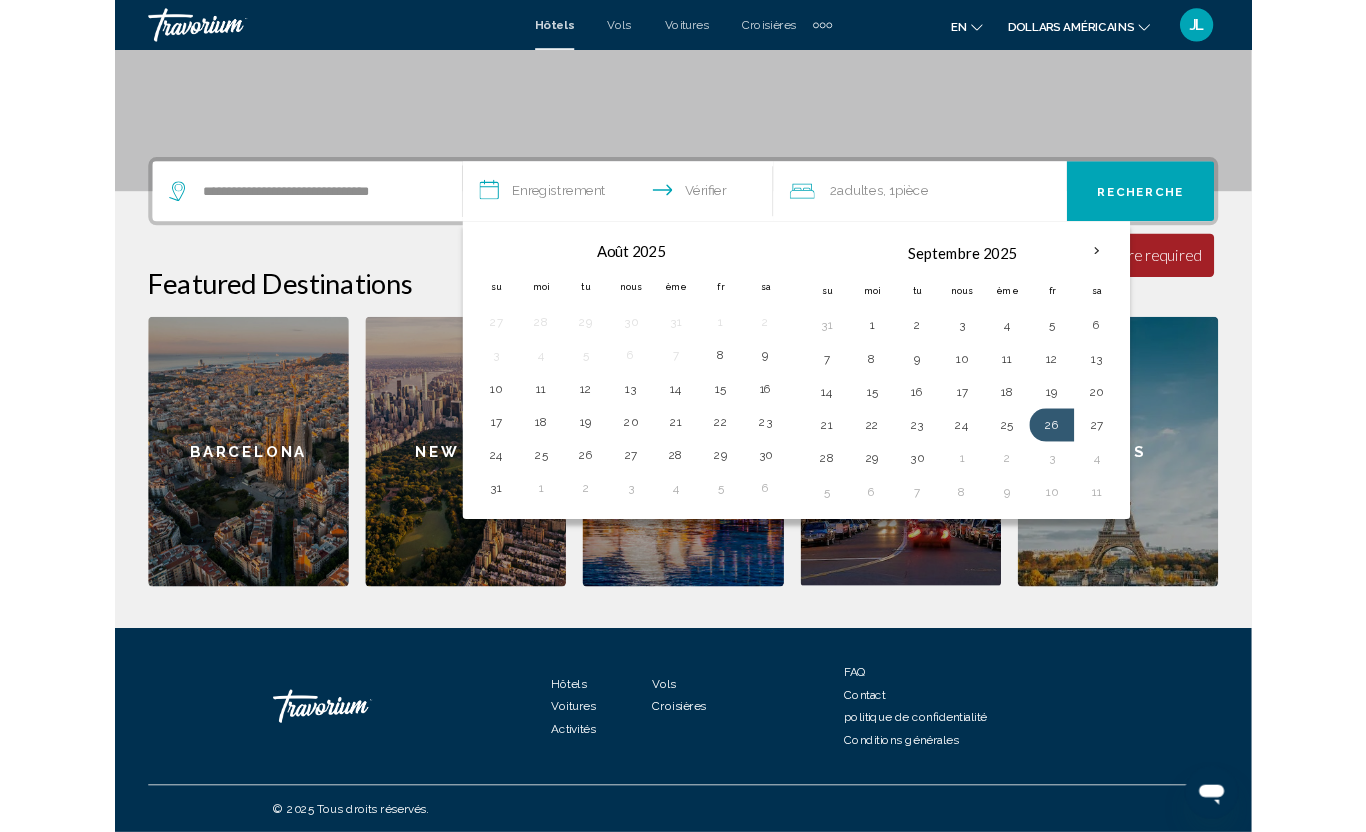 scroll, scrollTop: 538, scrollLeft: 0, axis: vertical 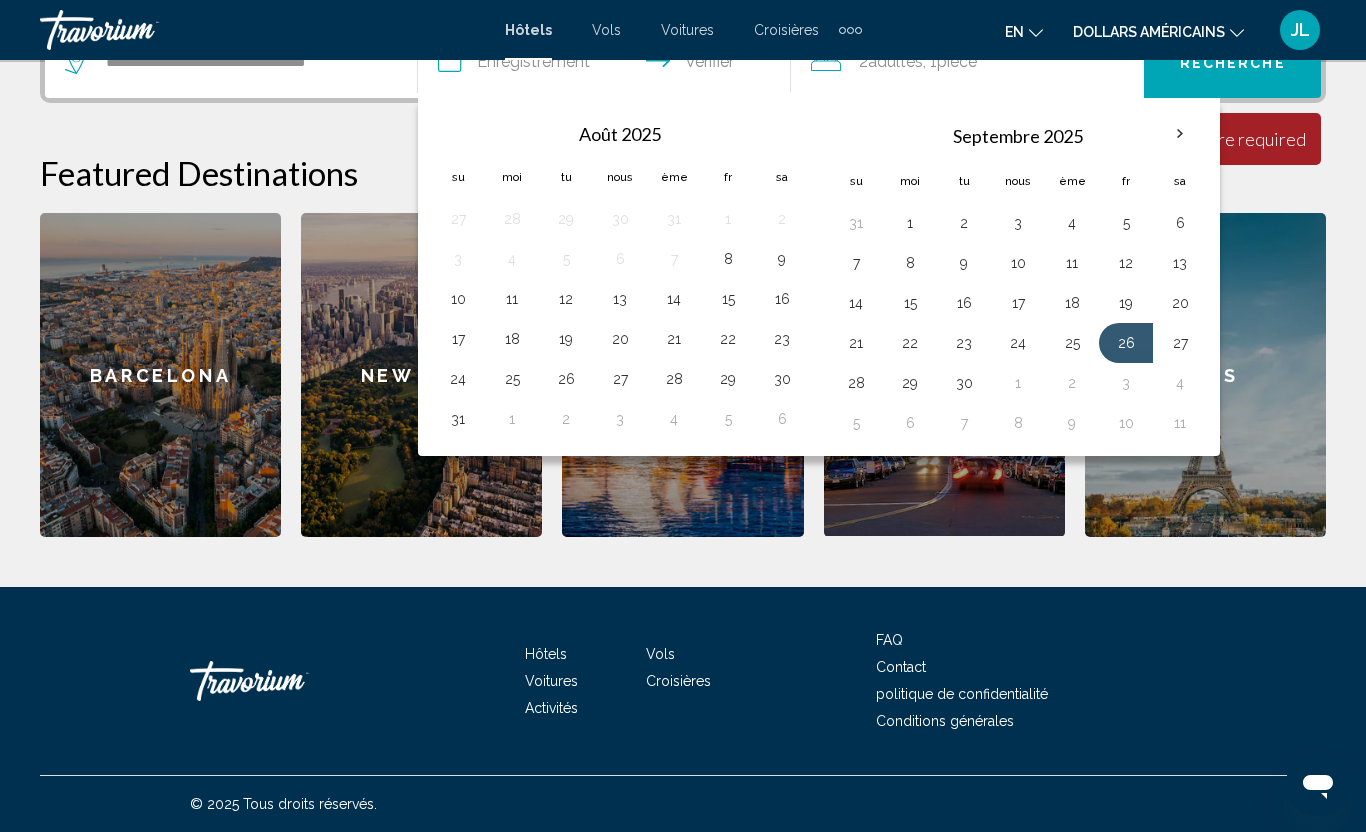 click on "26" at bounding box center [1126, 343] 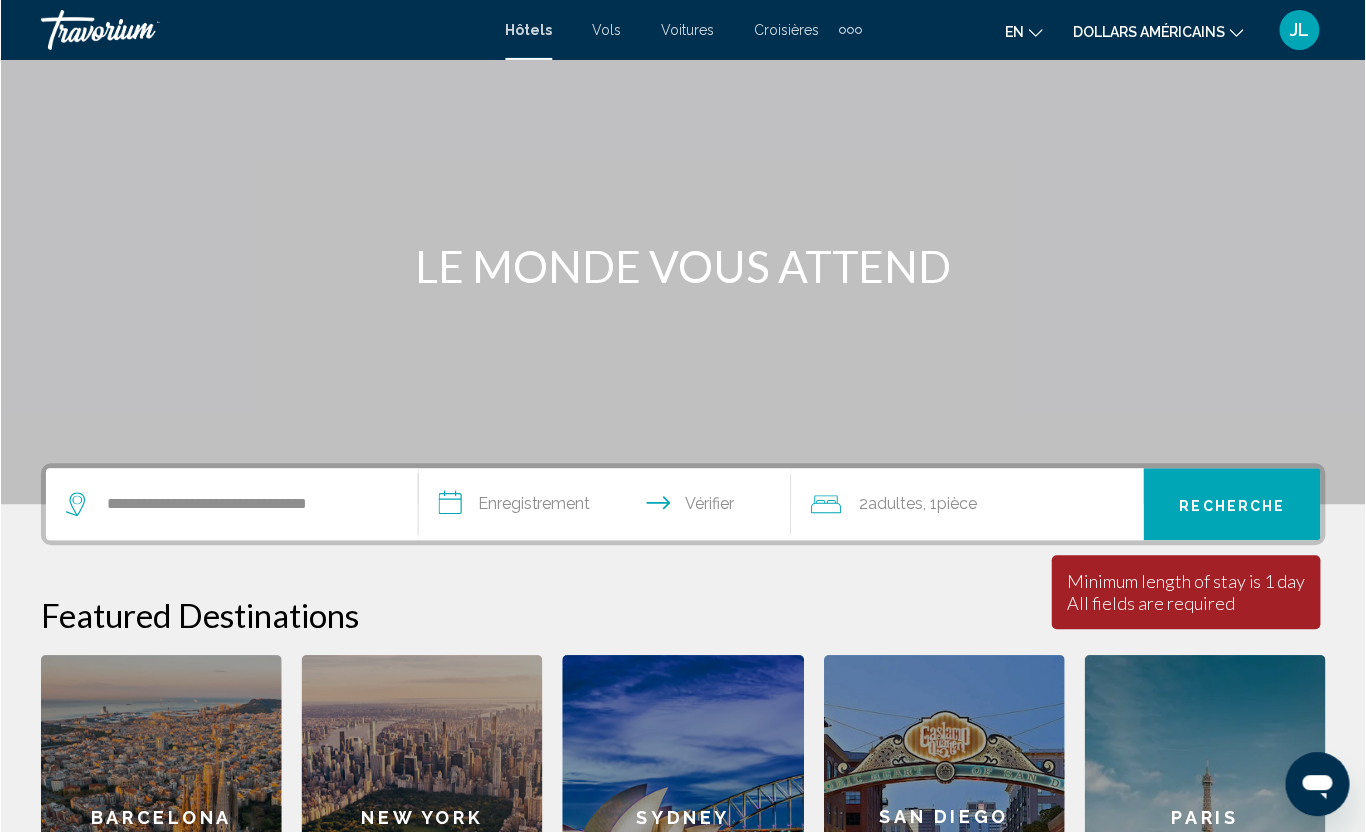 scroll, scrollTop: 96, scrollLeft: 0, axis: vertical 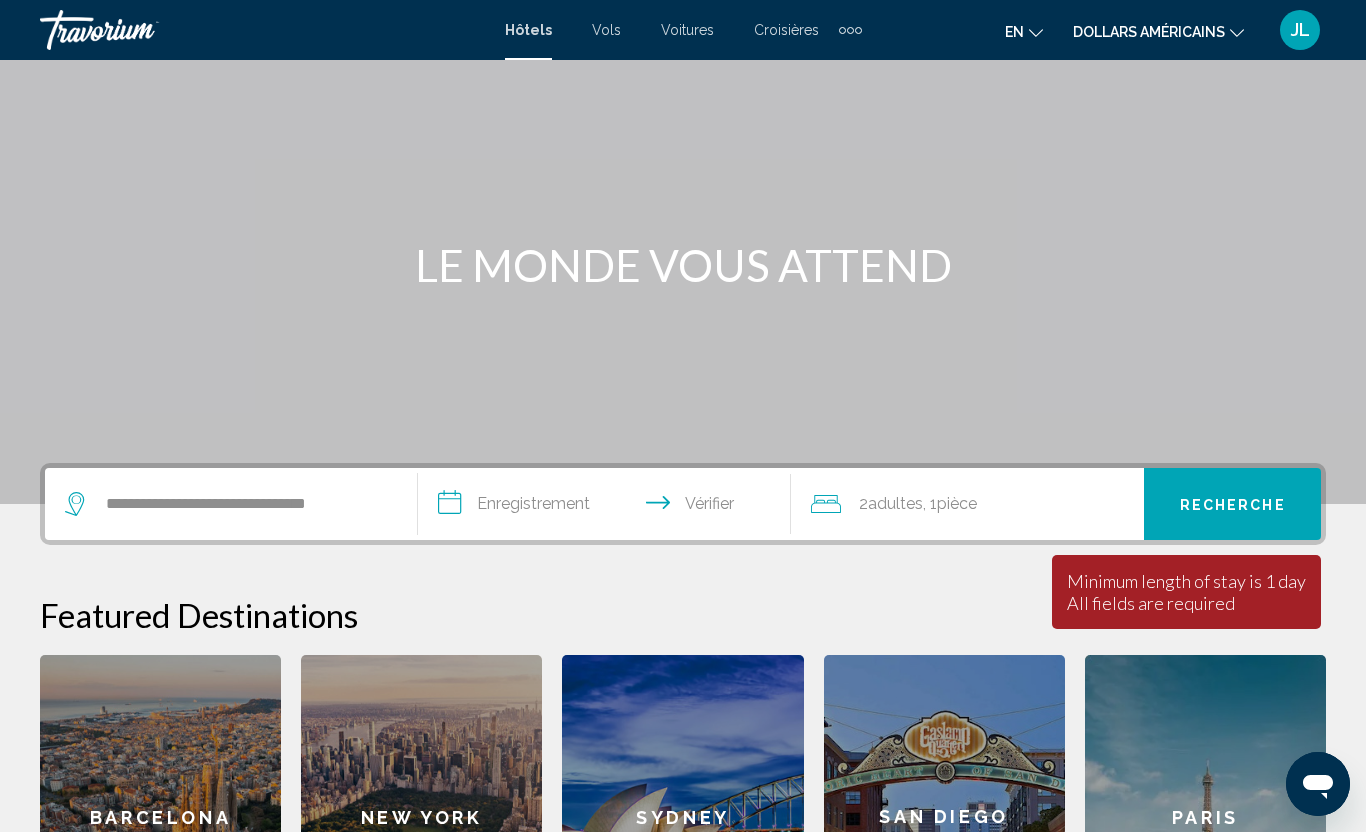 click on "**********" at bounding box center [608, 507] 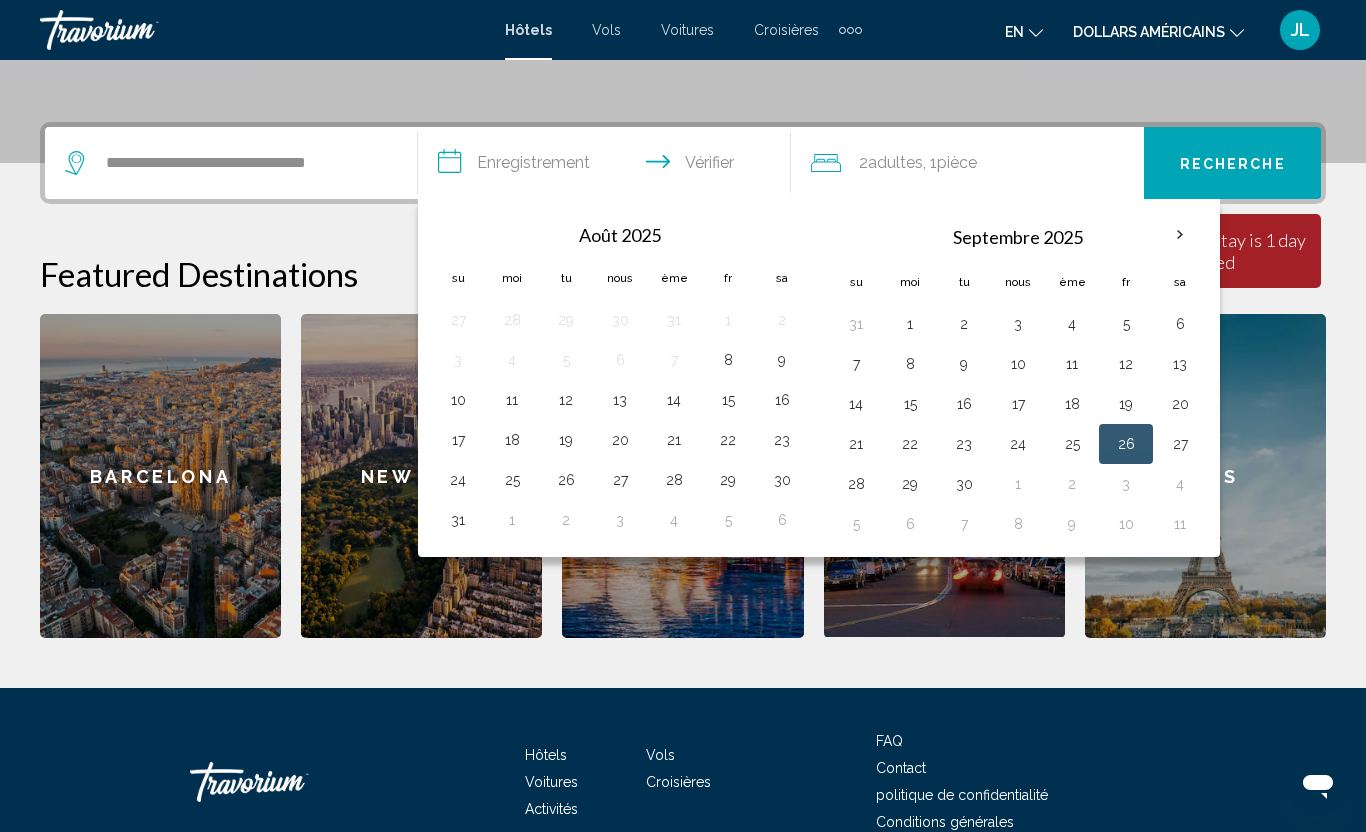 scroll, scrollTop: 493, scrollLeft: 0, axis: vertical 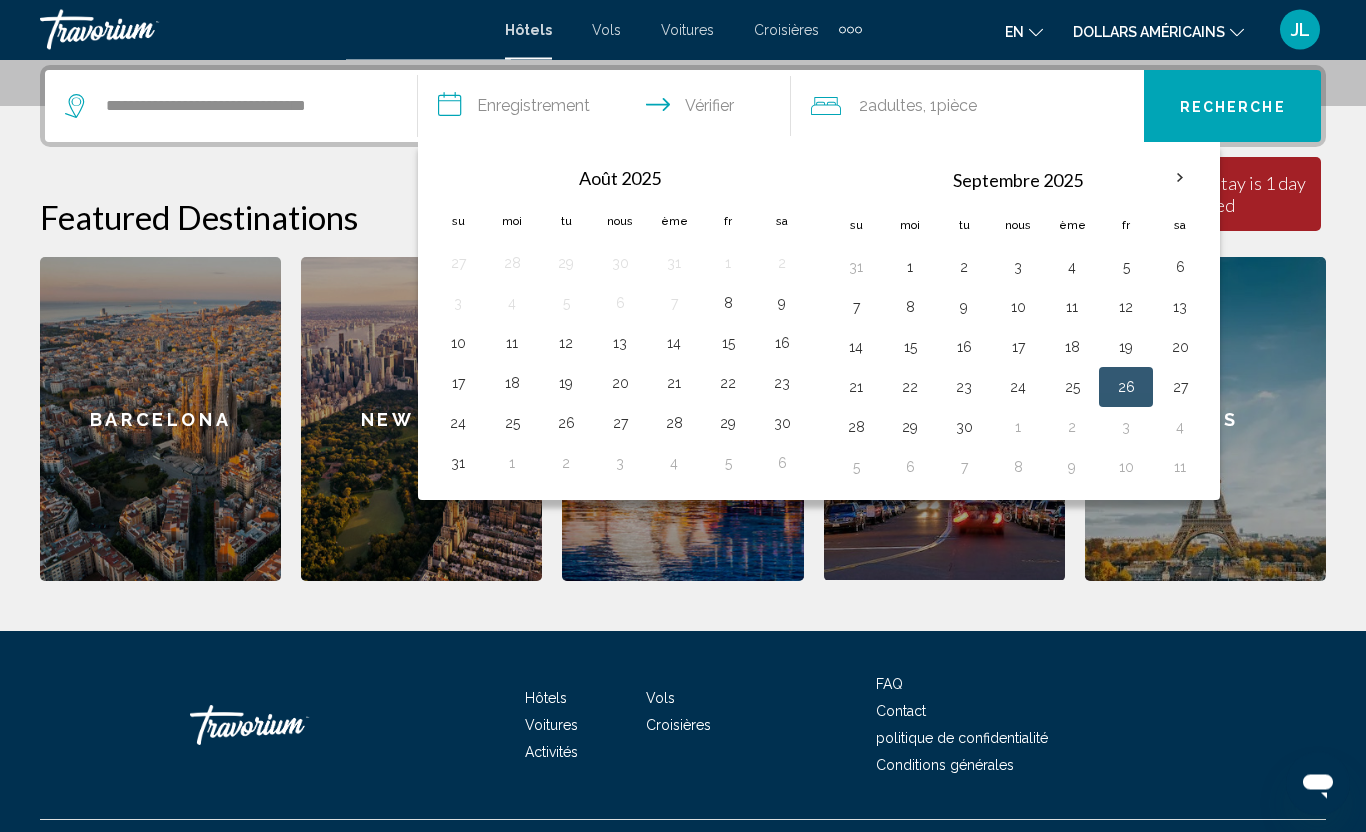 click on "Recherche" at bounding box center [1233, 108] 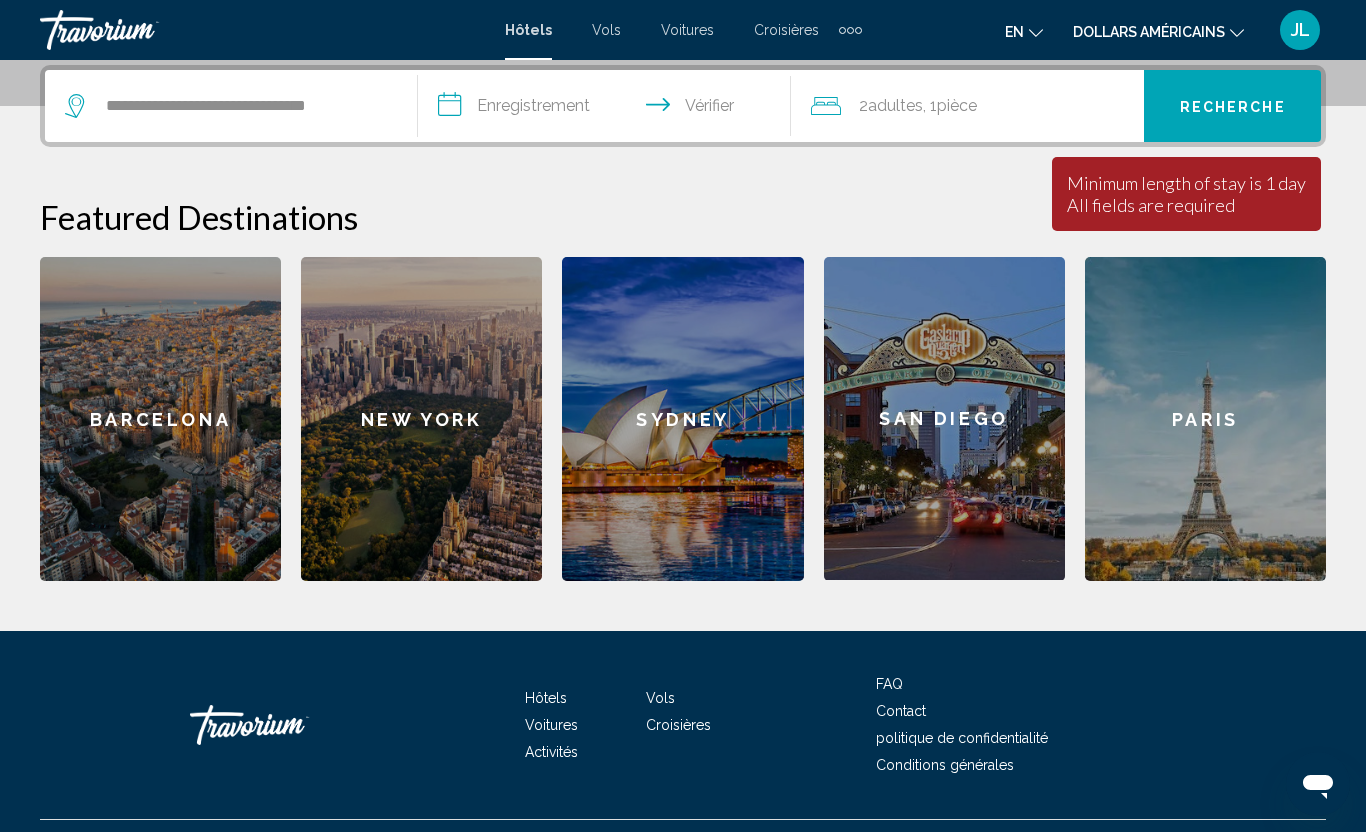 click on "pièce" 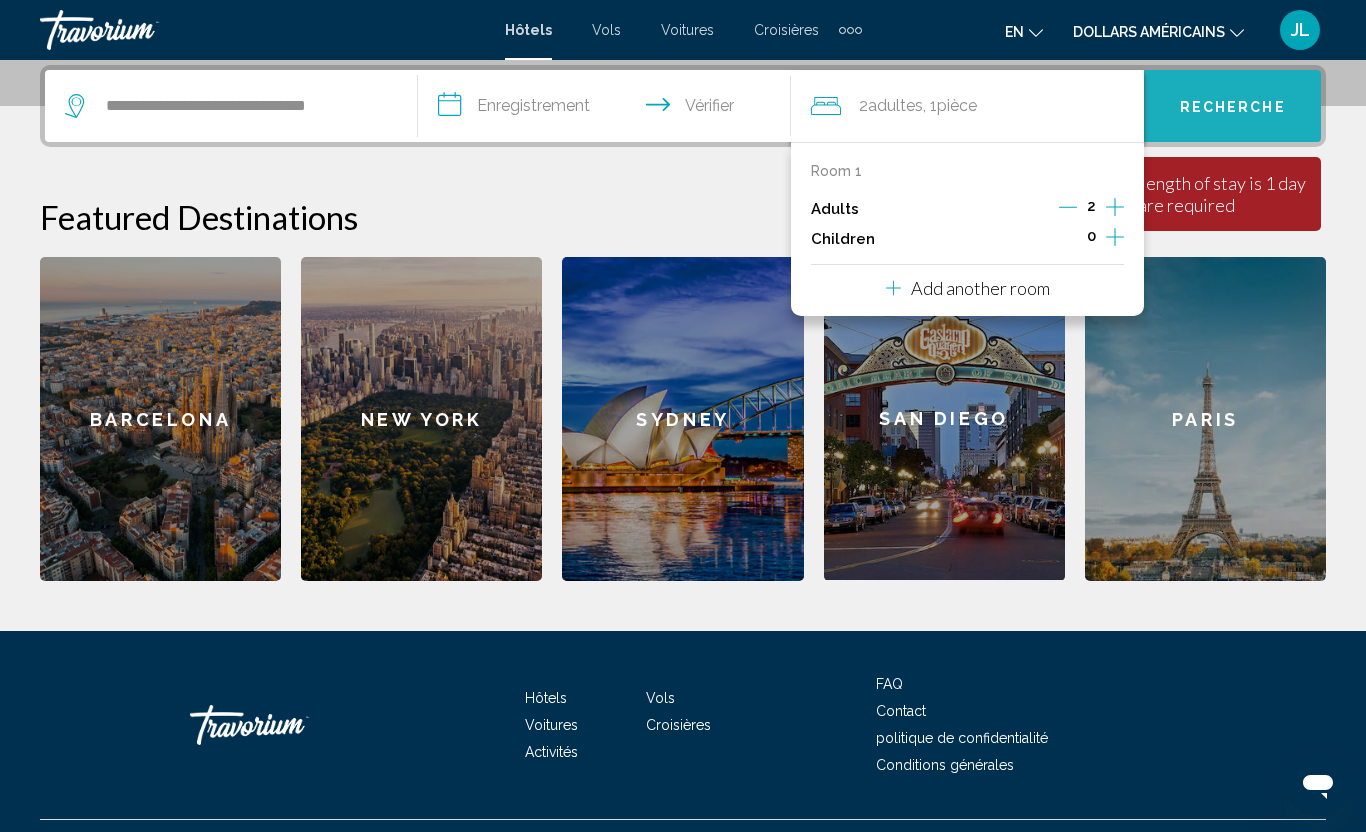 click on "Recherche" at bounding box center [1233, 107] 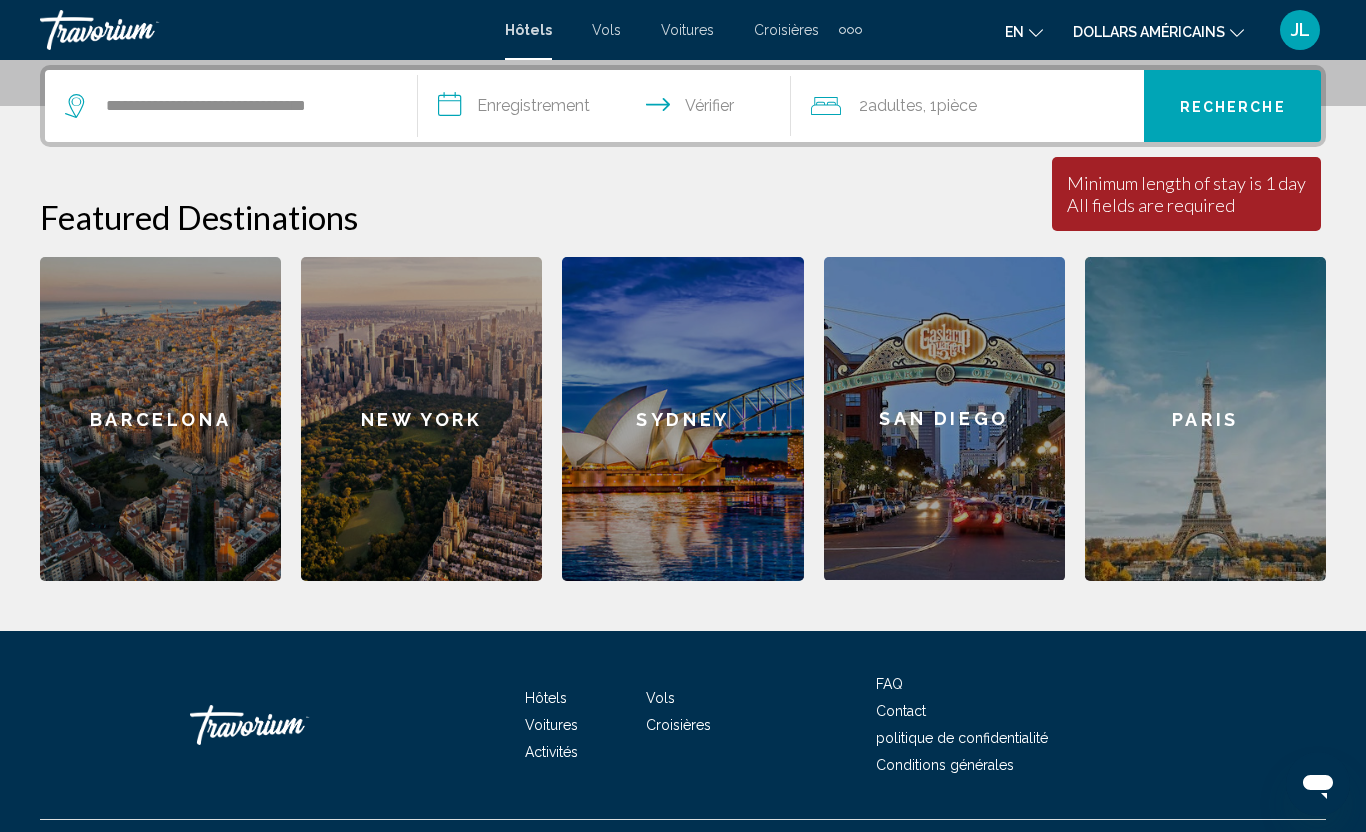 click on "**********" at bounding box center [608, 109] 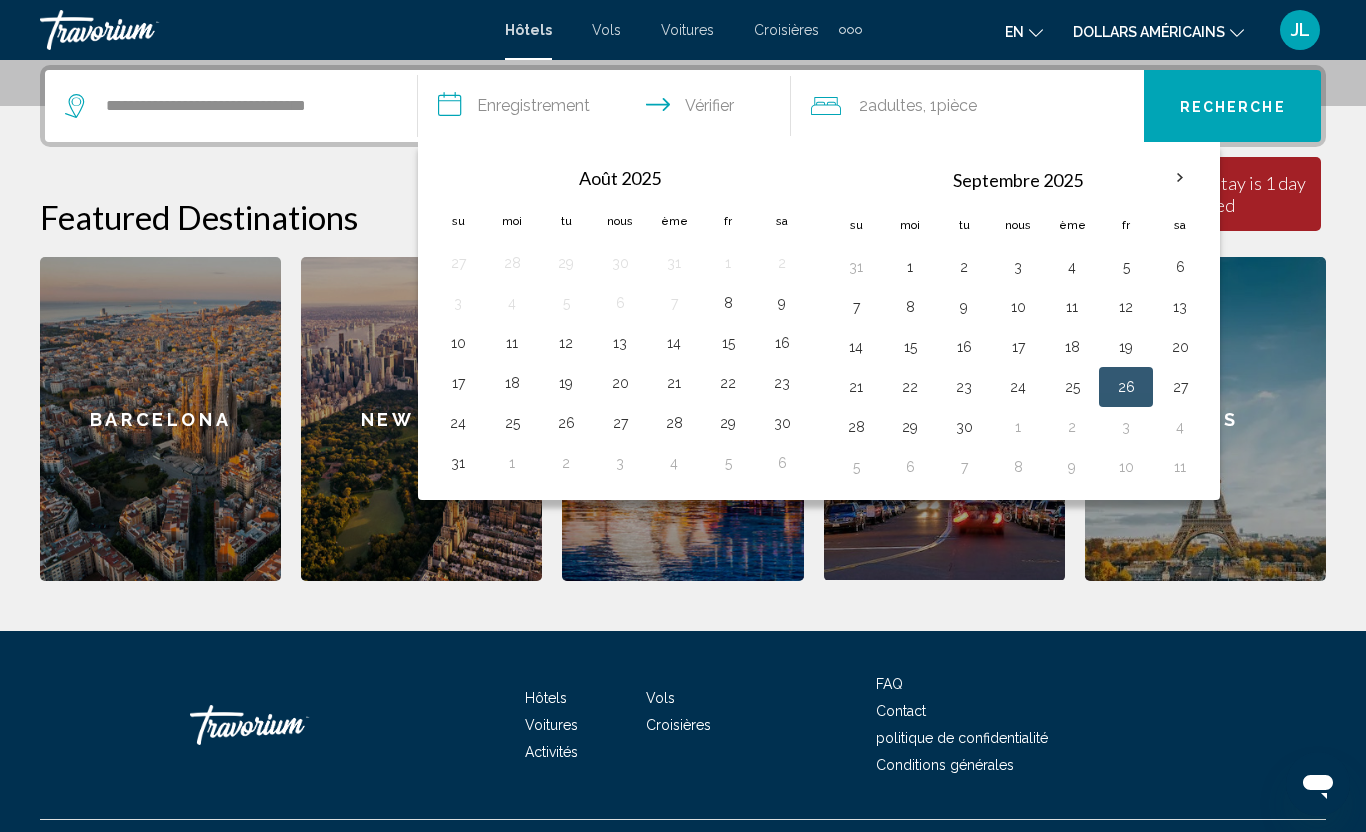 click on "27" at bounding box center (1180, 387) 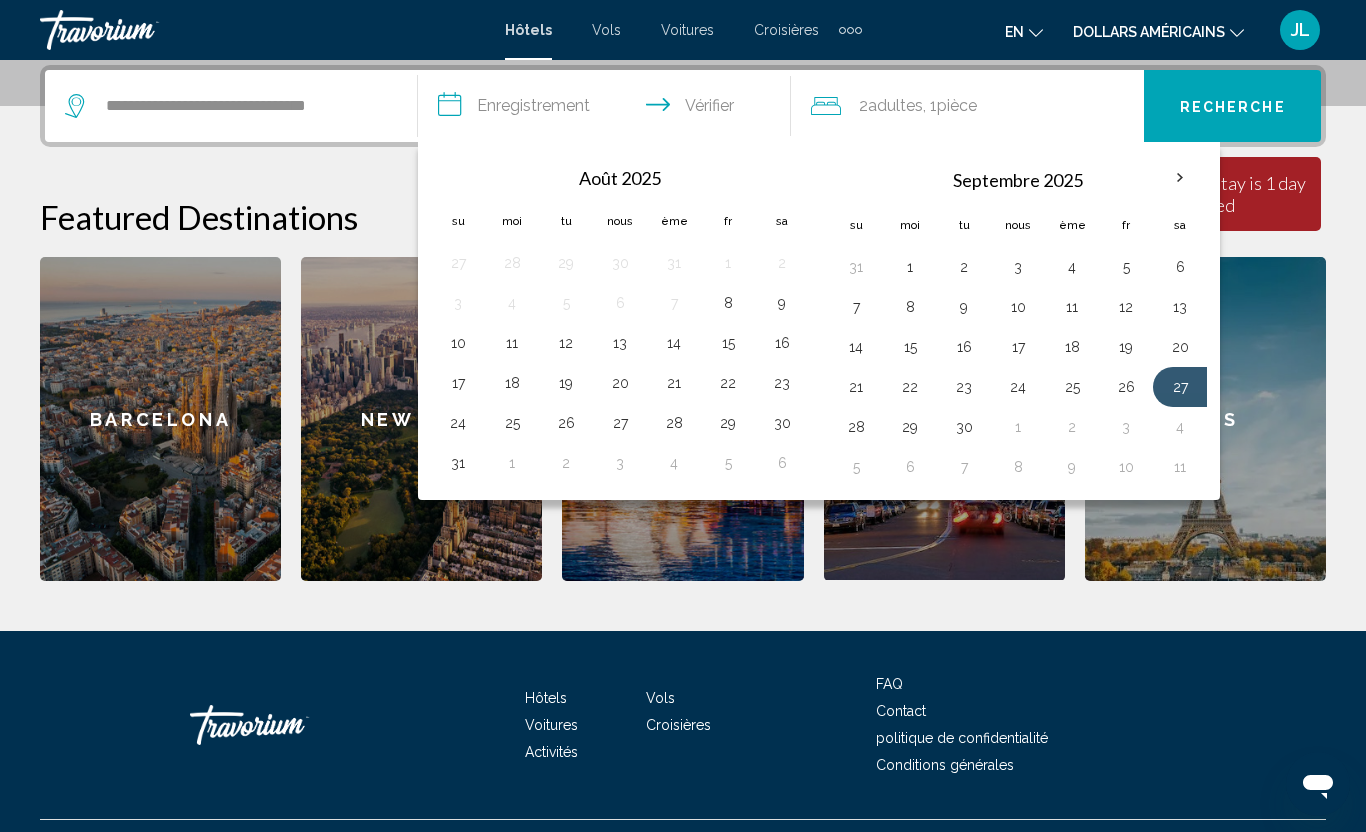 click on "Paris" at bounding box center [1205, 419] 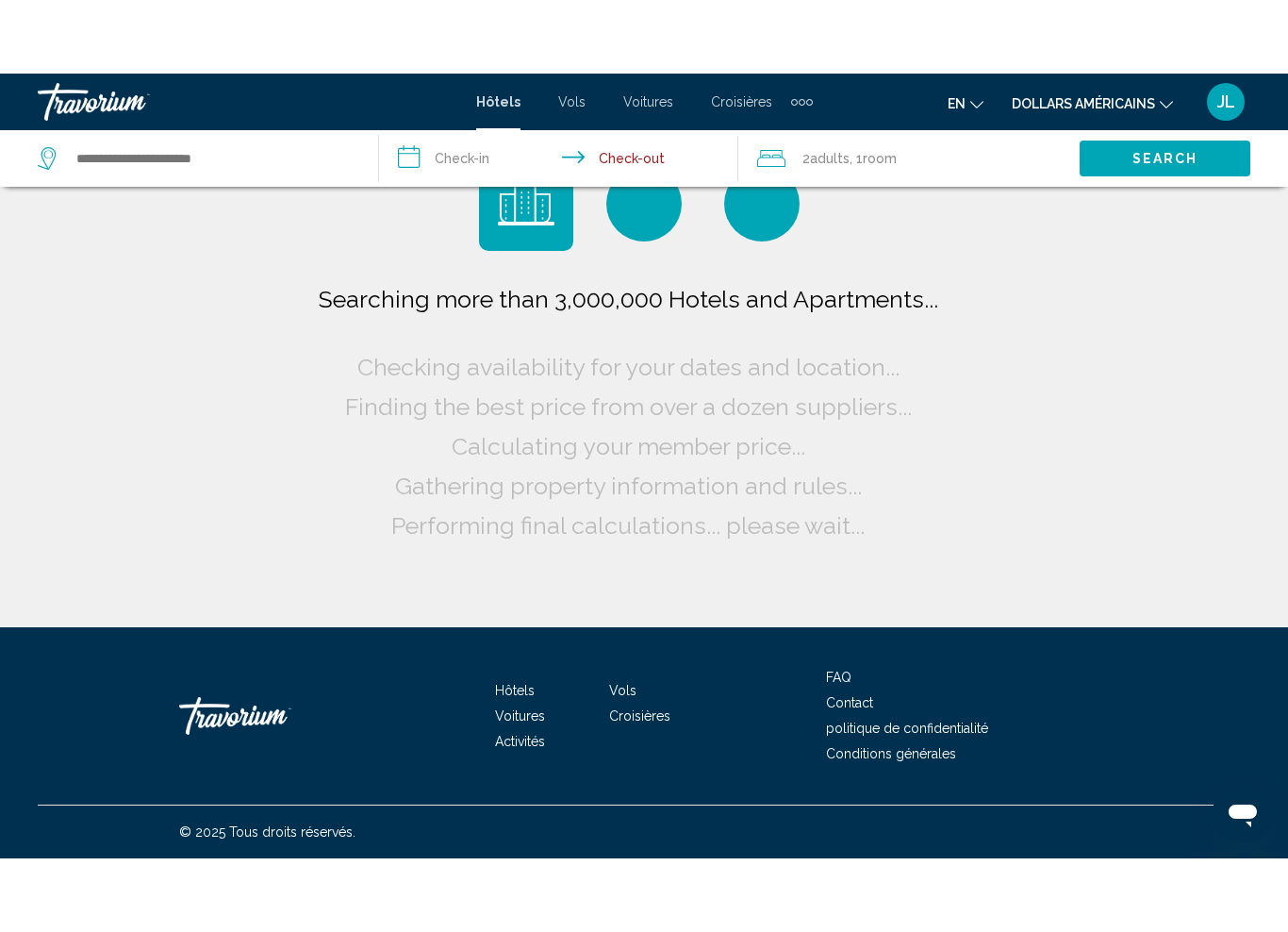 scroll, scrollTop: 0, scrollLeft: 0, axis: both 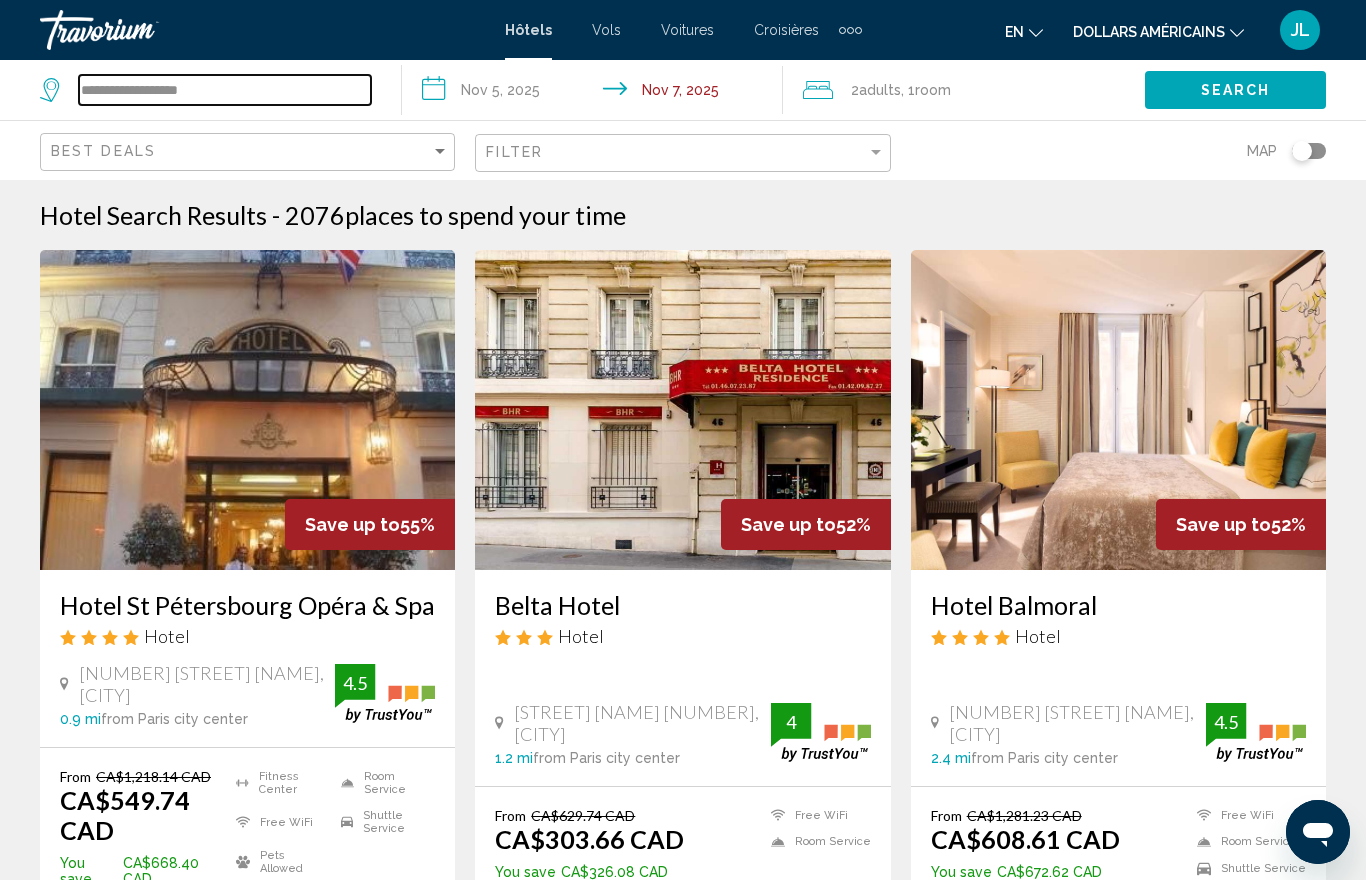 click on "**********" at bounding box center [225, 90] 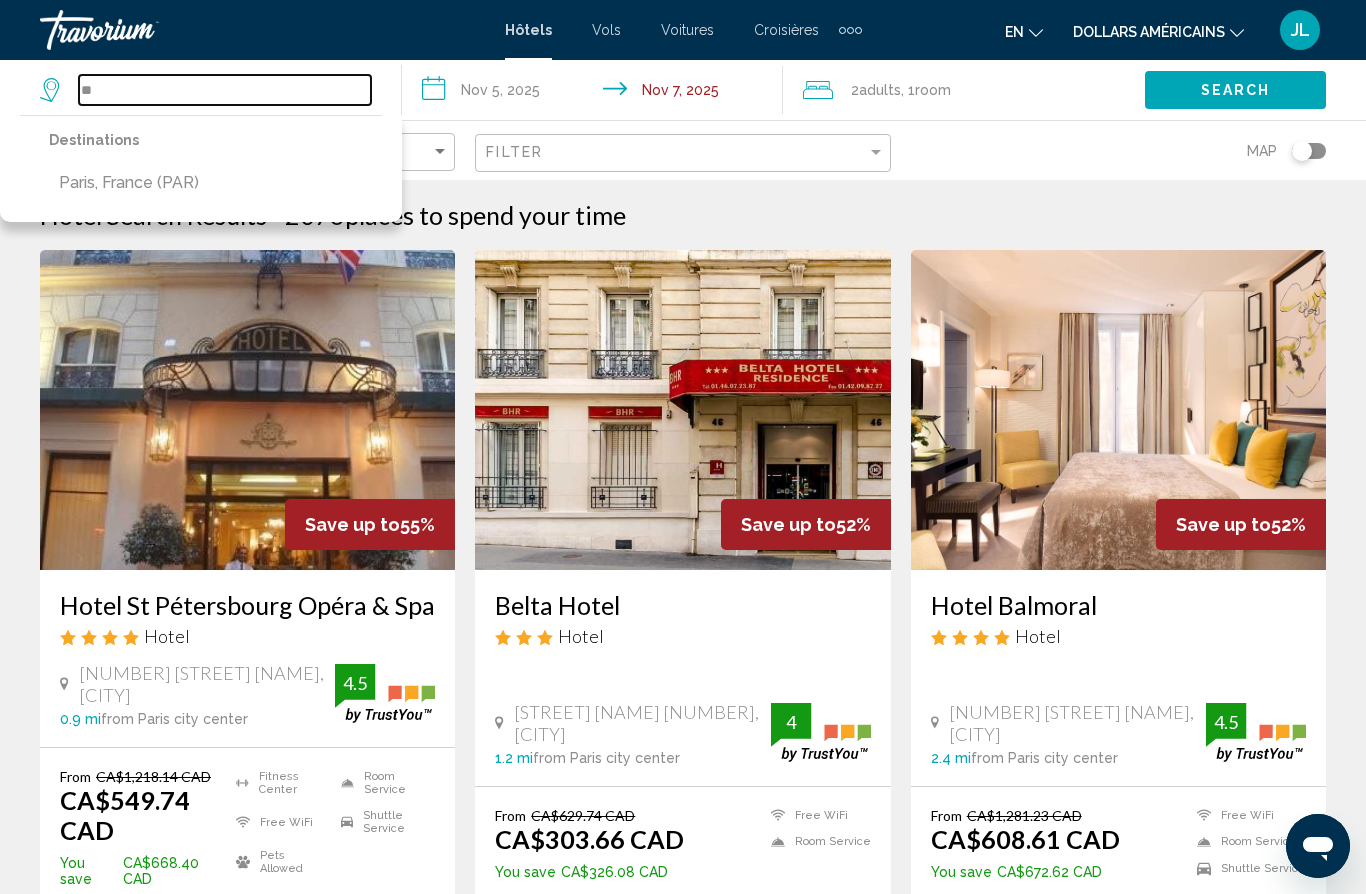 type on "*" 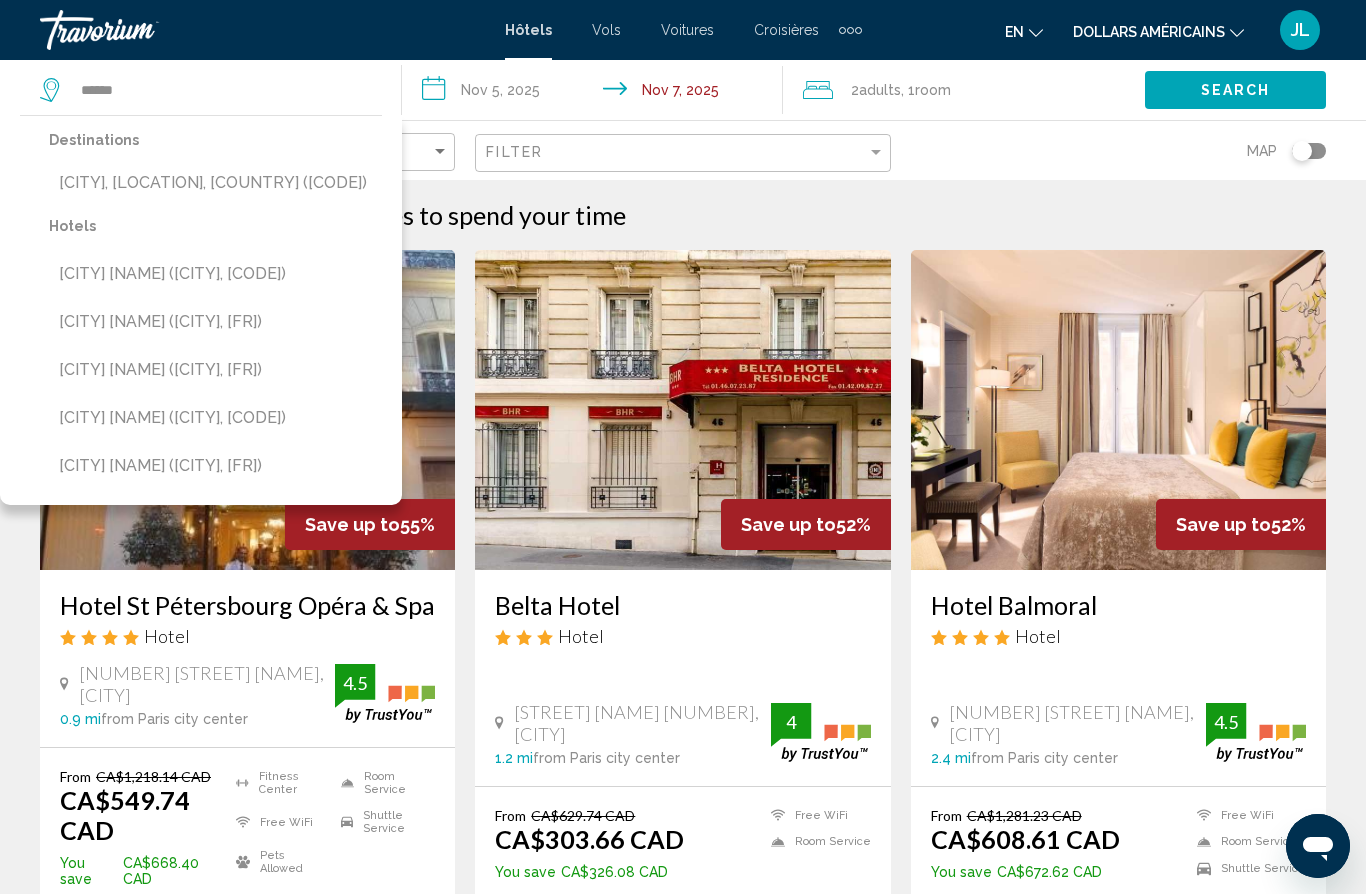 click on "[CITY], [LOCATION], [COUNTRY] ([CODE])" at bounding box center (215, 183) 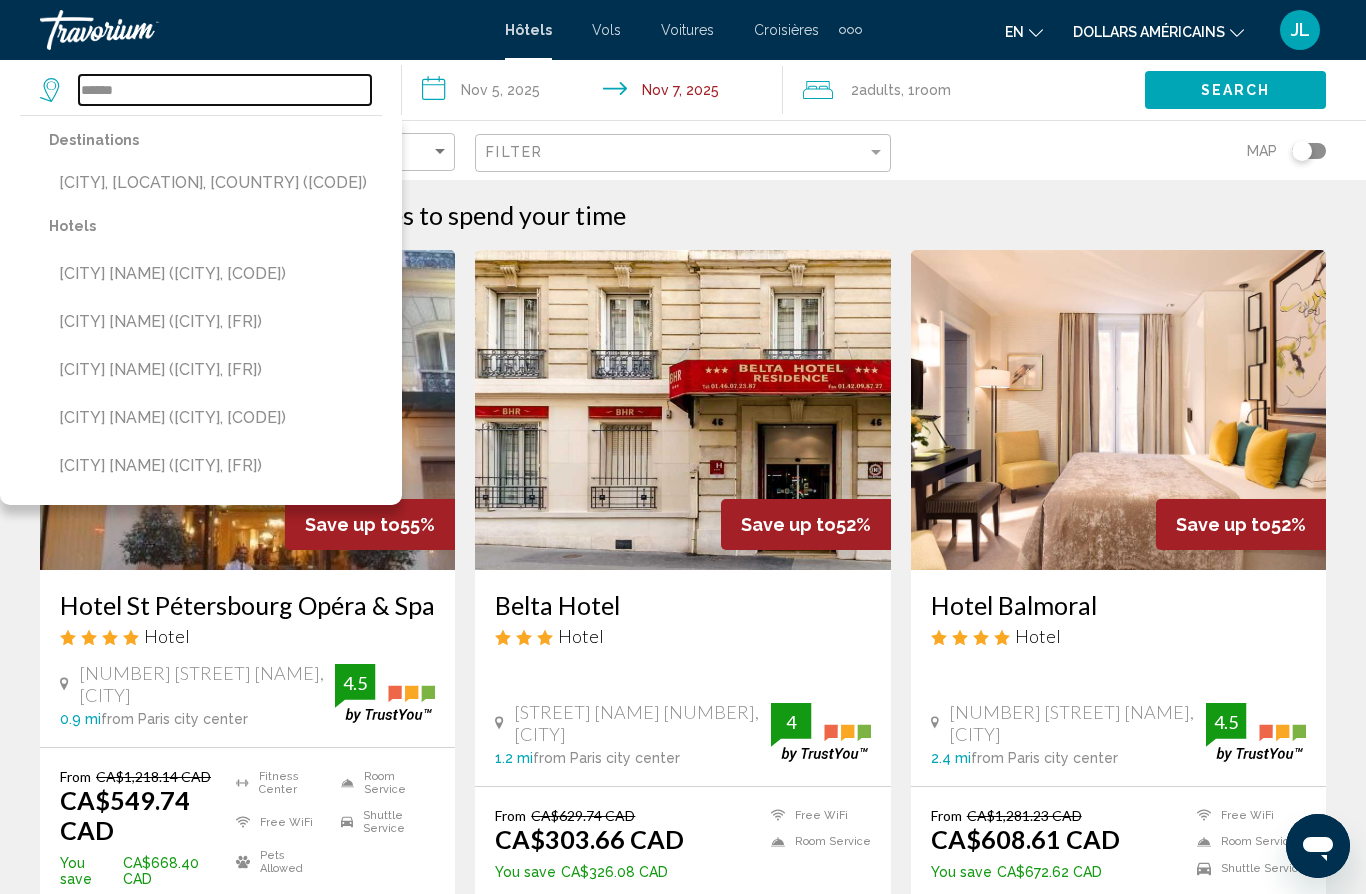 type on "**********" 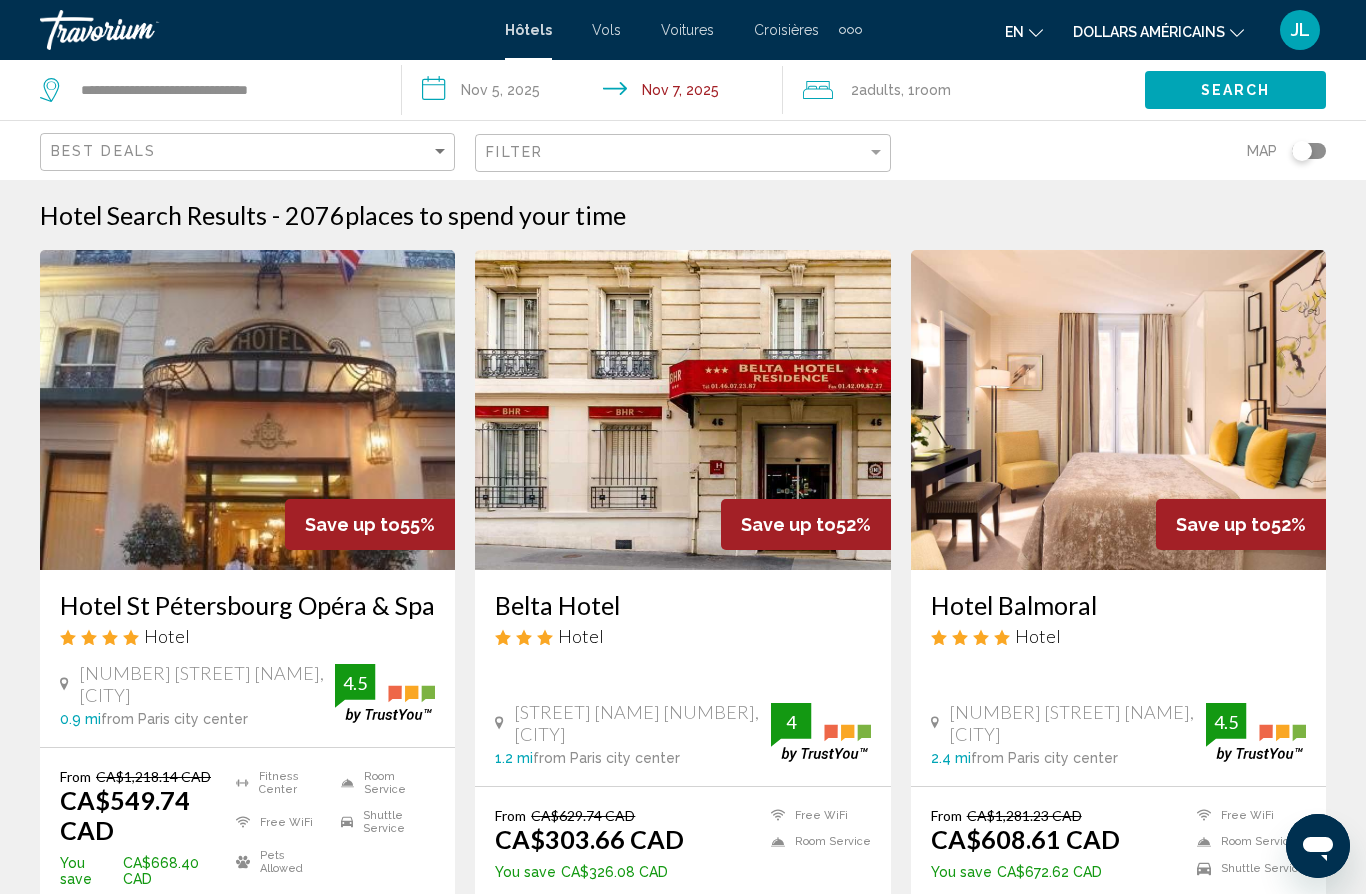 click on "**********" at bounding box center [597, 93] 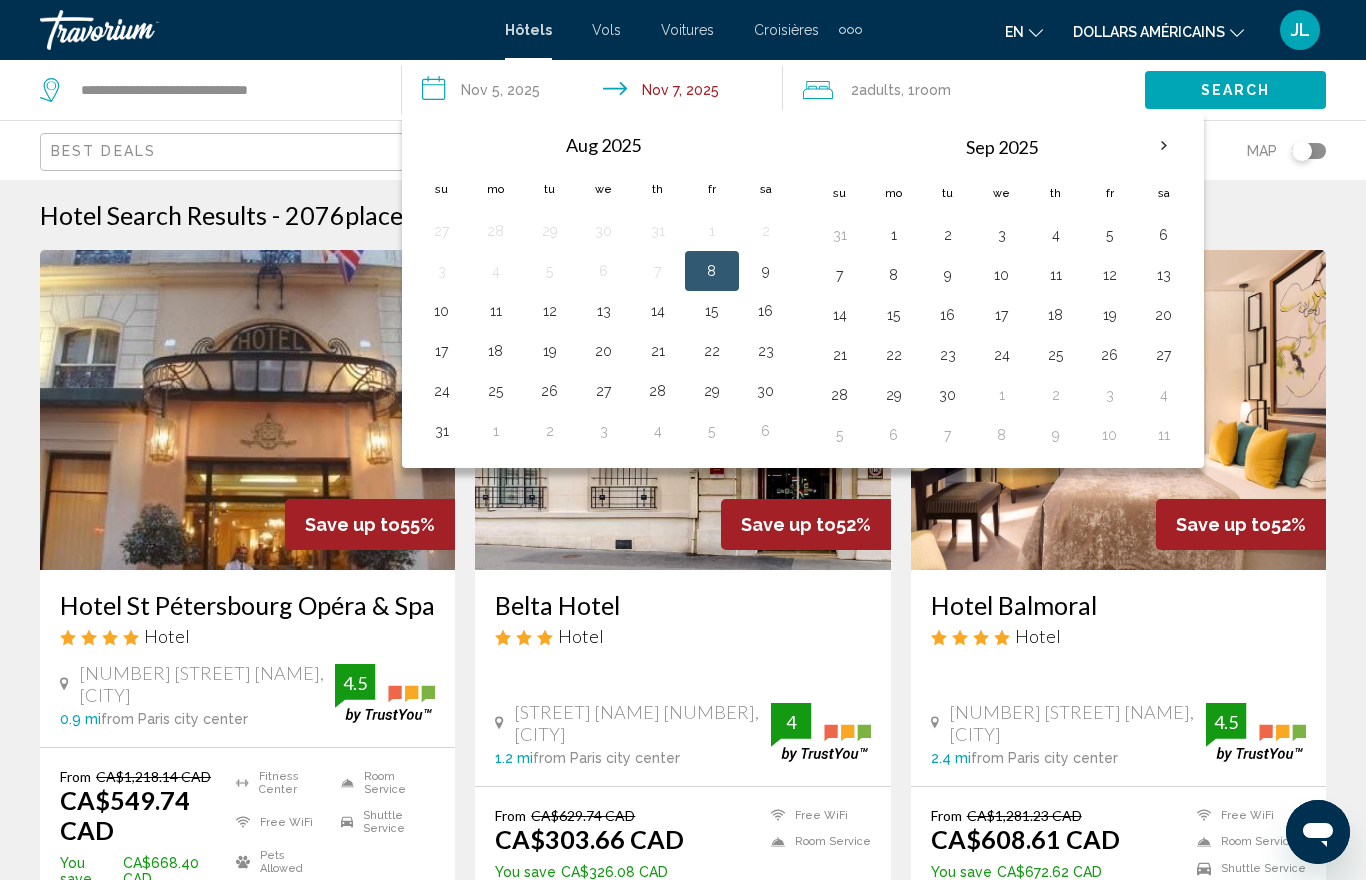 click on "26" at bounding box center [1110, 355] 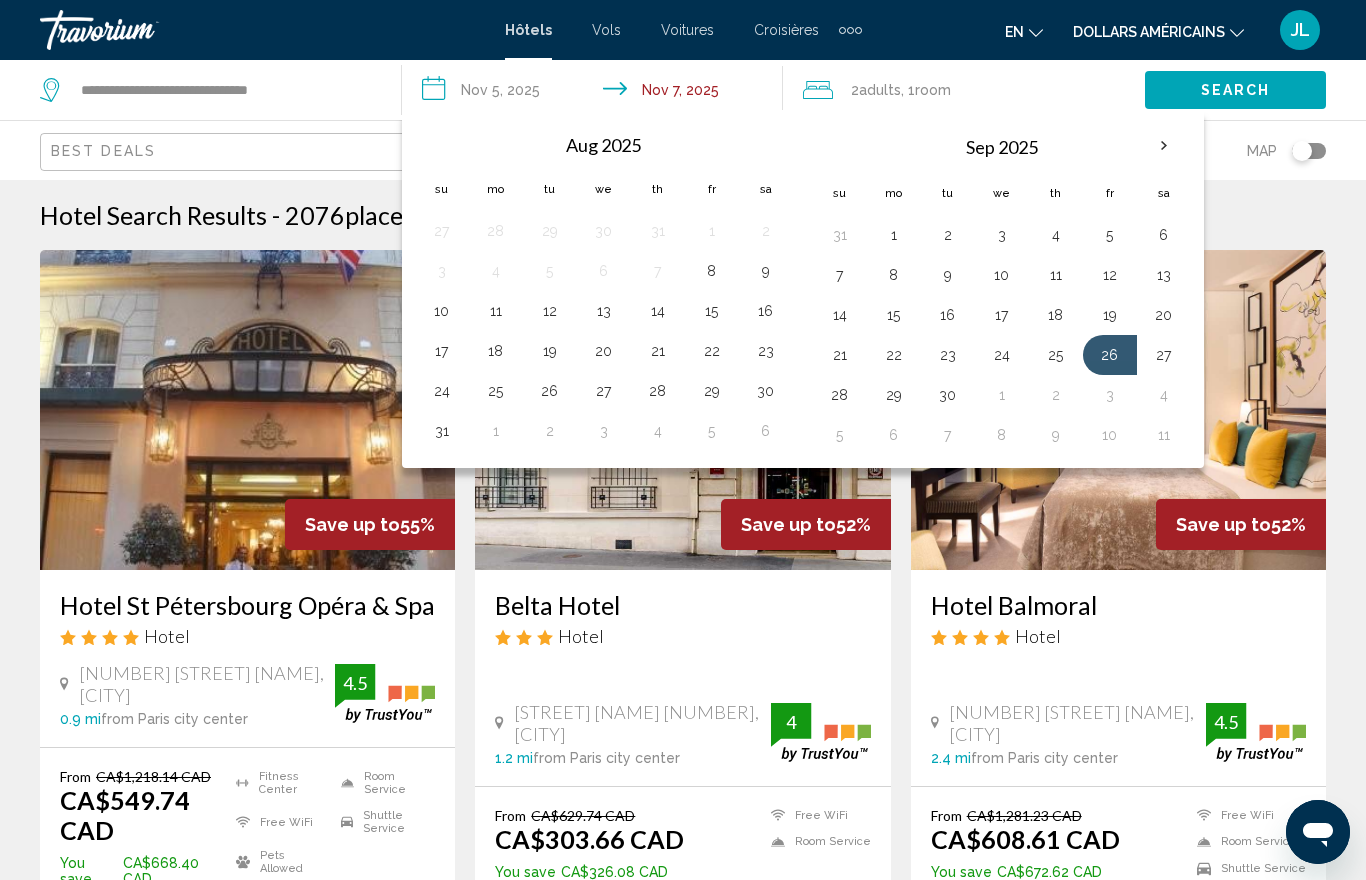 click on "**********" at bounding box center (597, 93) 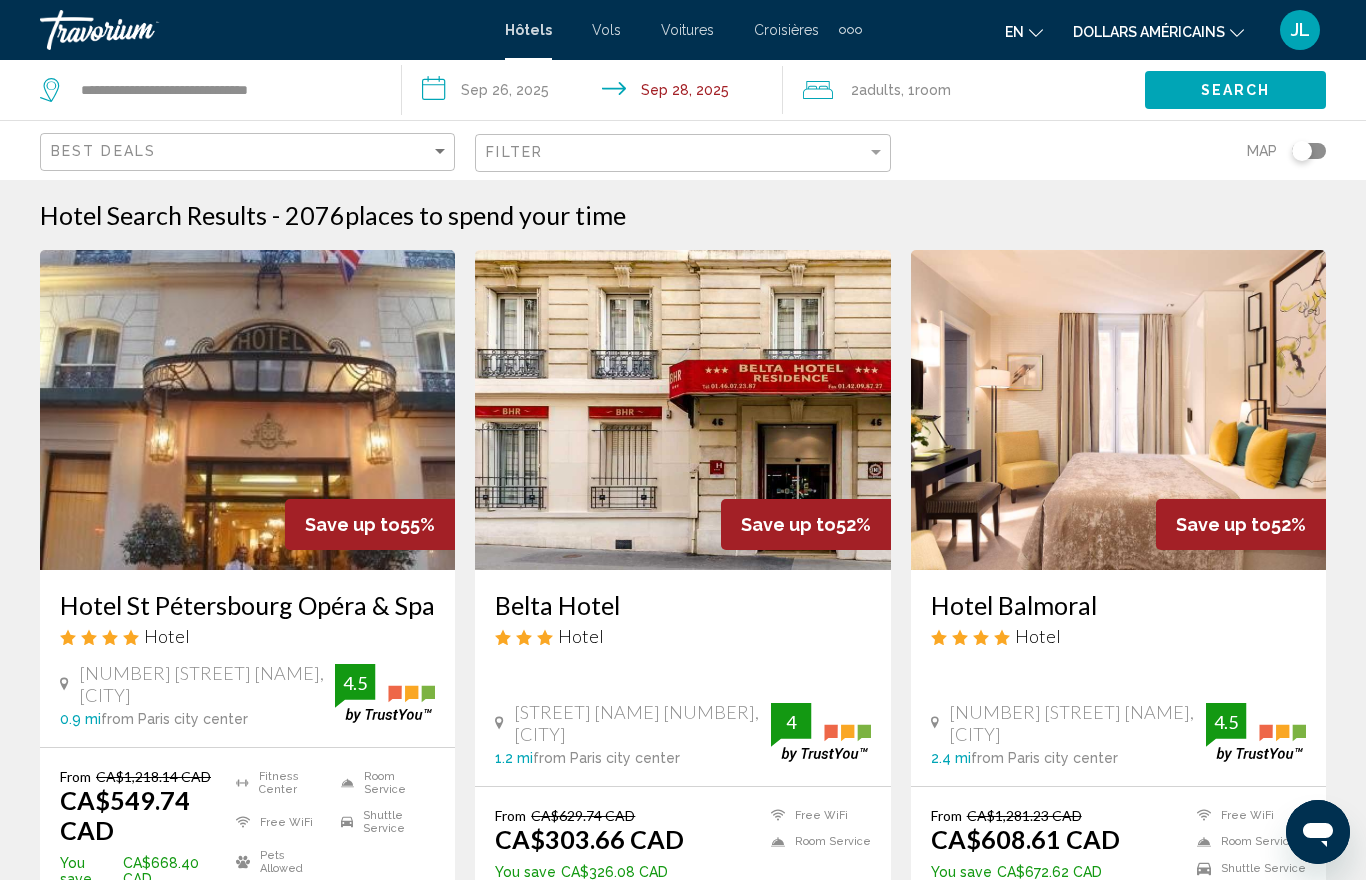 click on "Search" 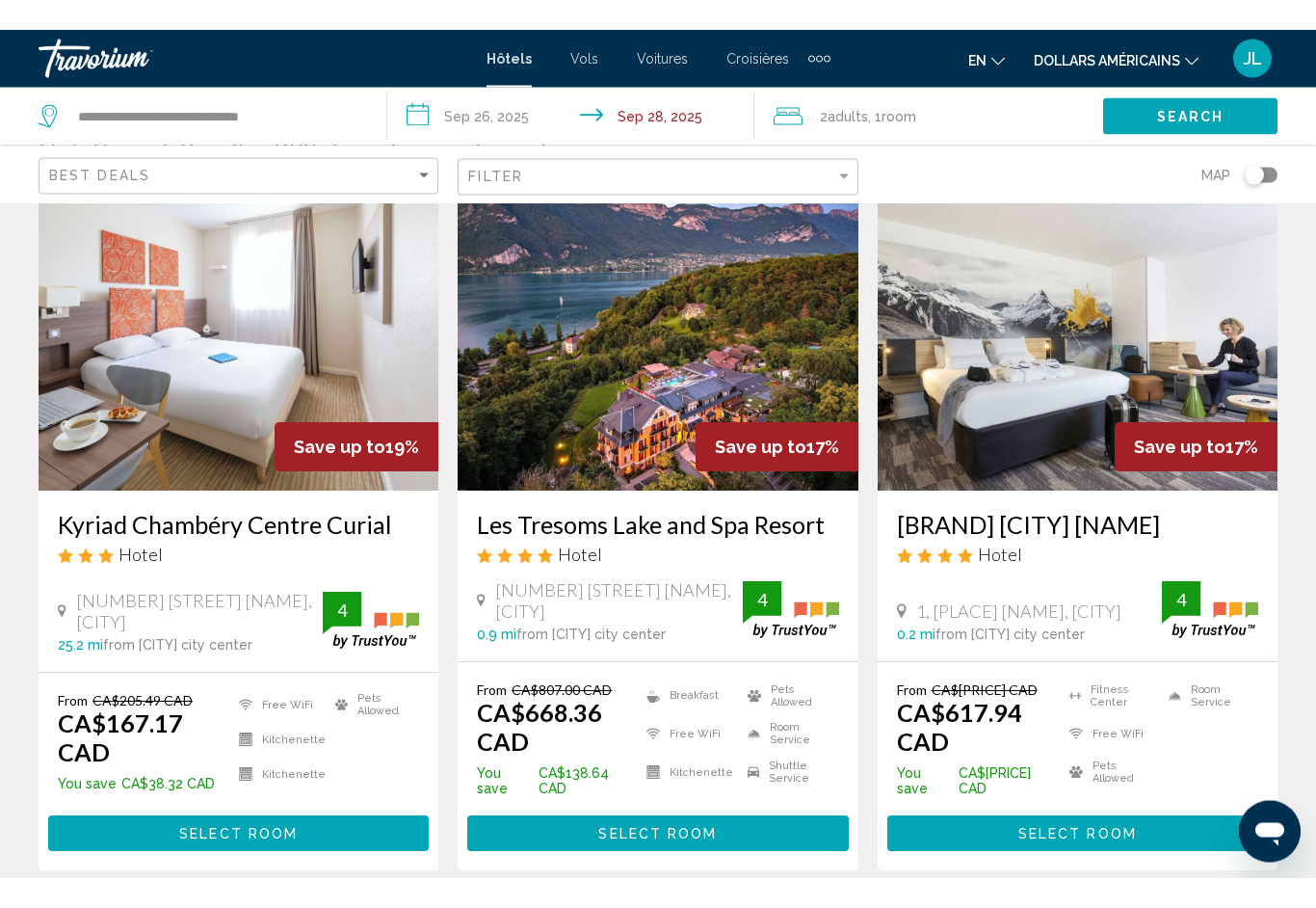scroll, scrollTop: 0, scrollLeft: 0, axis: both 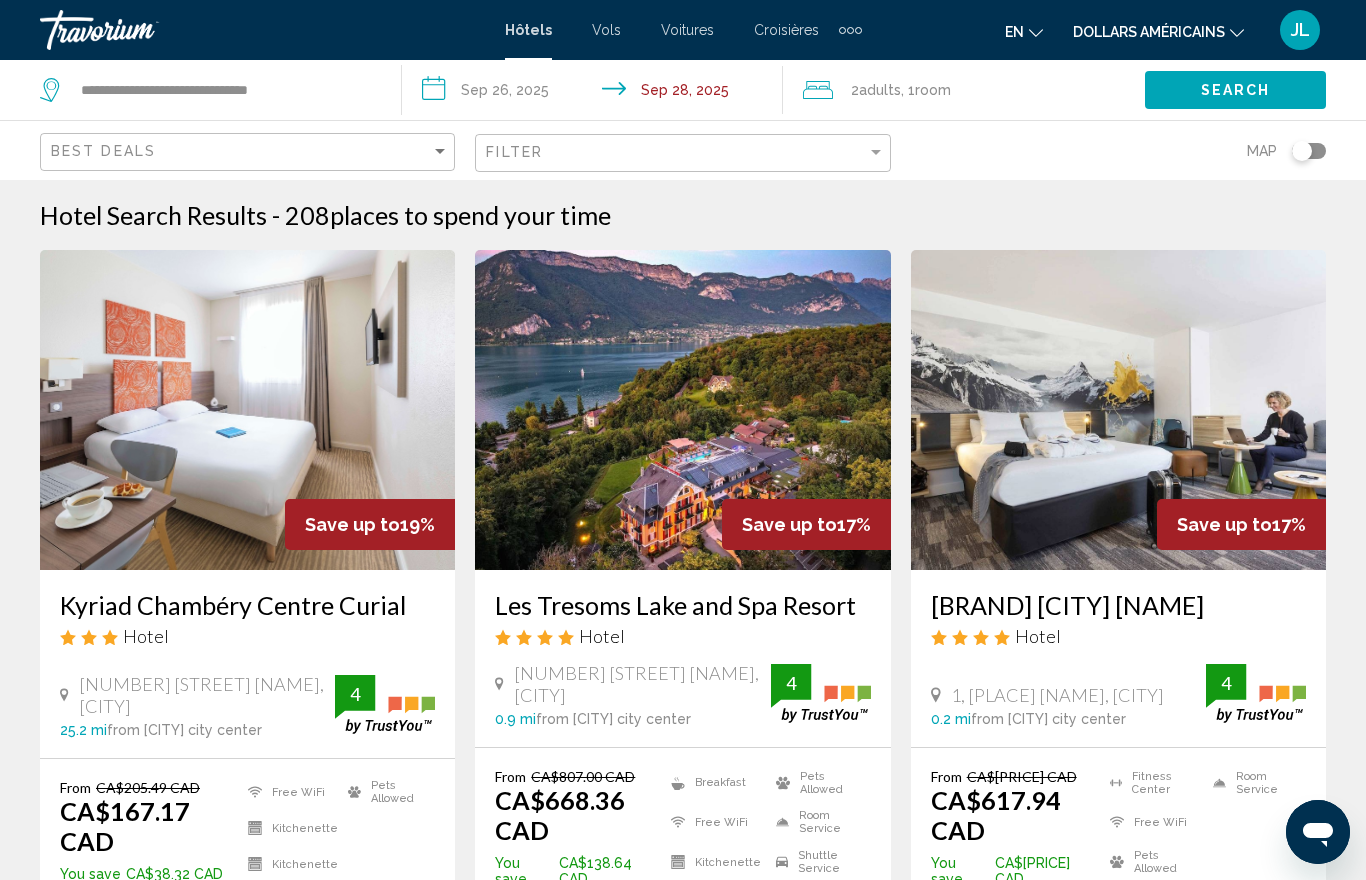 click at bounding box center [682, 410] 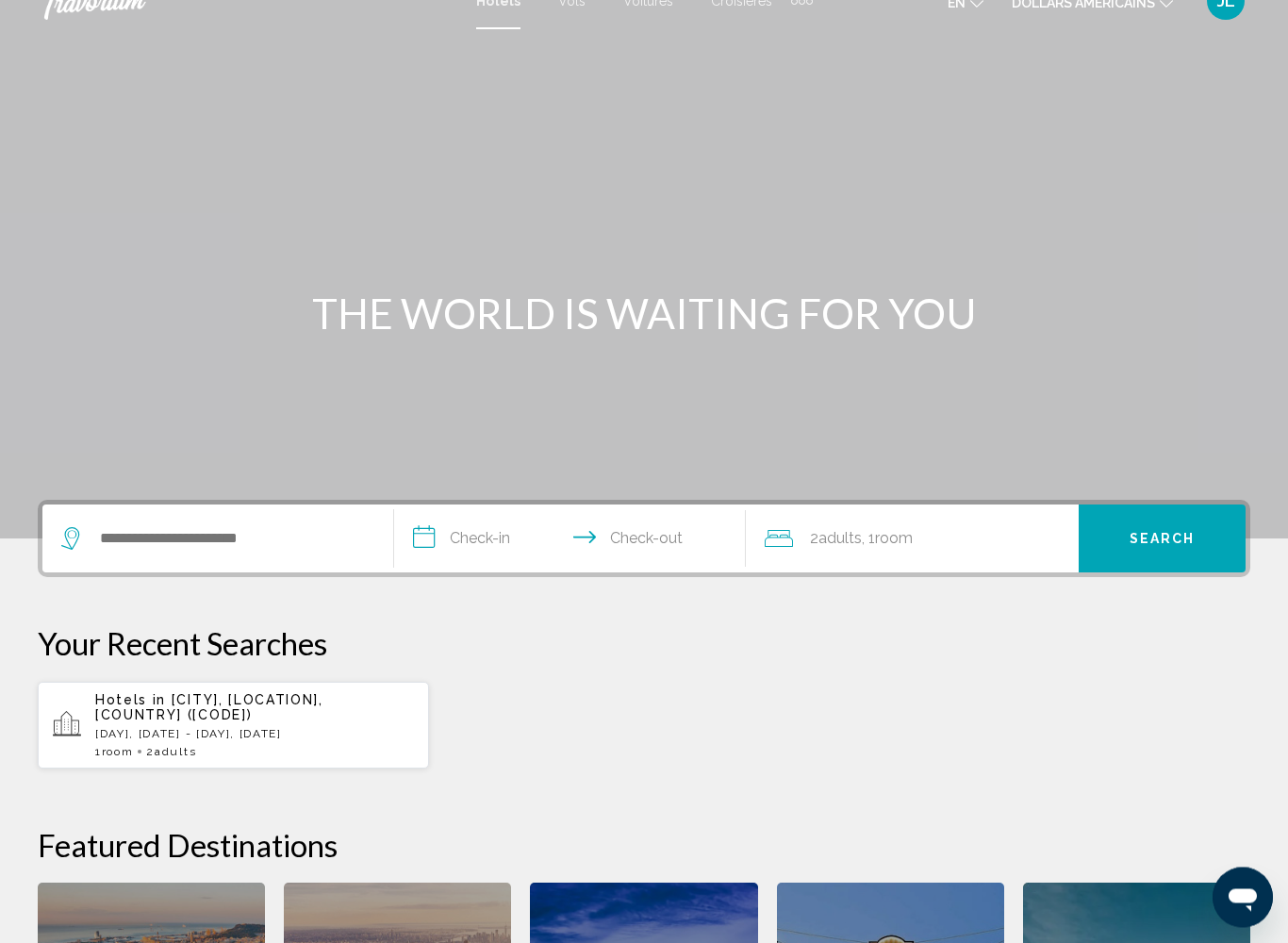 scroll, scrollTop: 27, scrollLeft: 0, axis: vertical 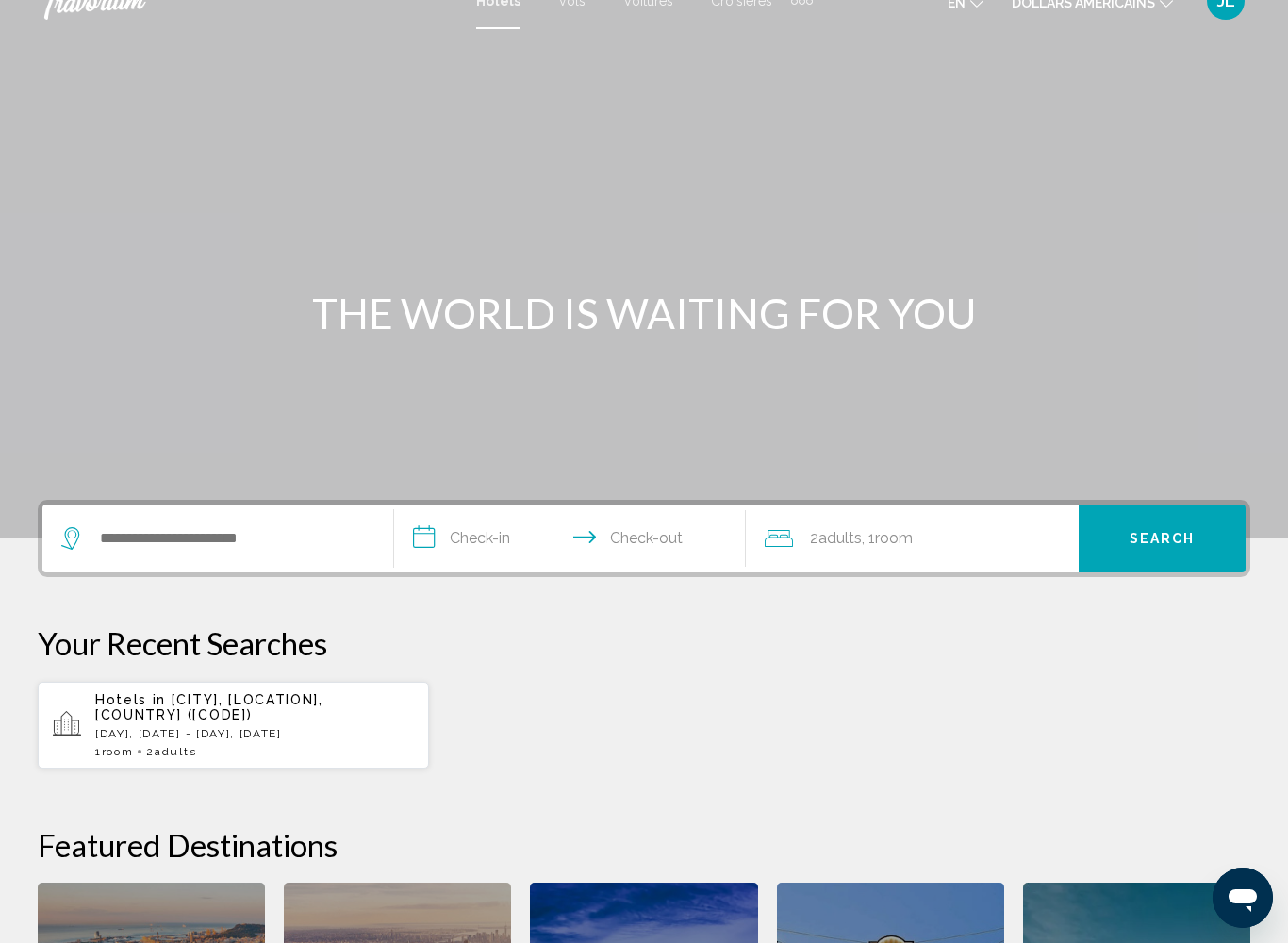 click on "Hotels in    [CITY], [LOCATION], [COUNTRY] ([CODE])" at bounding box center (255, 707) 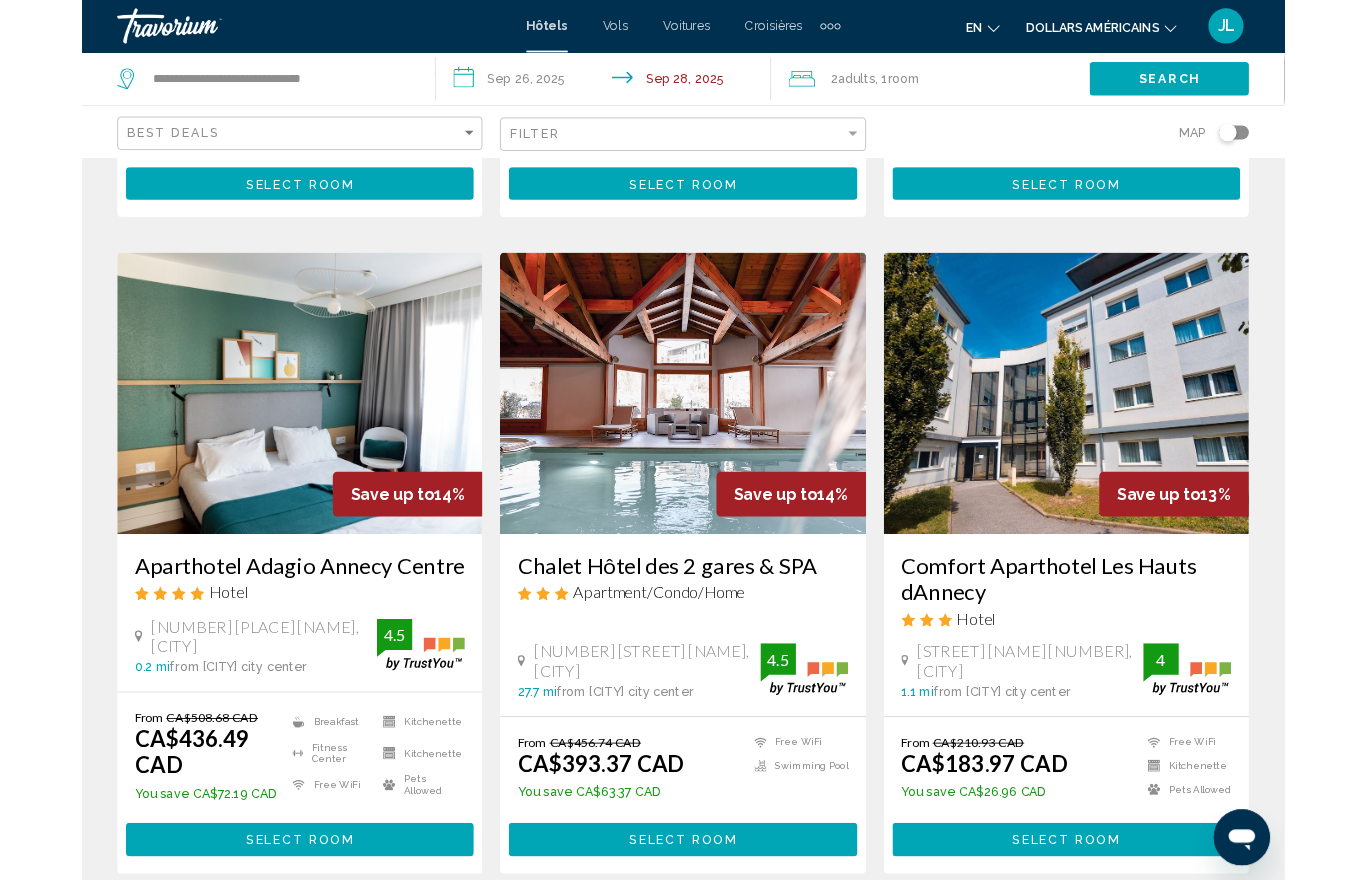scroll, scrollTop: 0, scrollLeft: 0, axis: both 